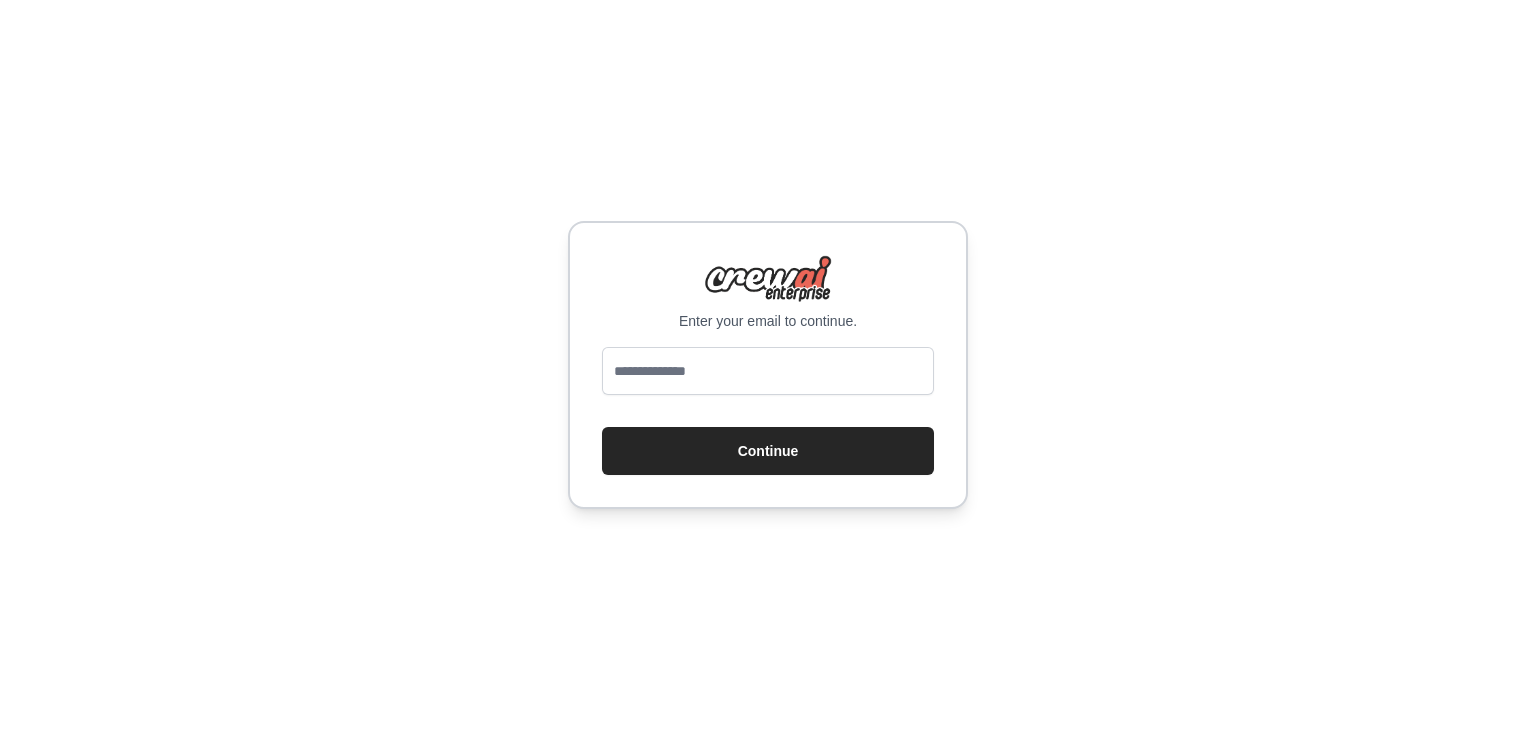 scroll, scrollTop: 0, scrollLeft: 0, axis: both 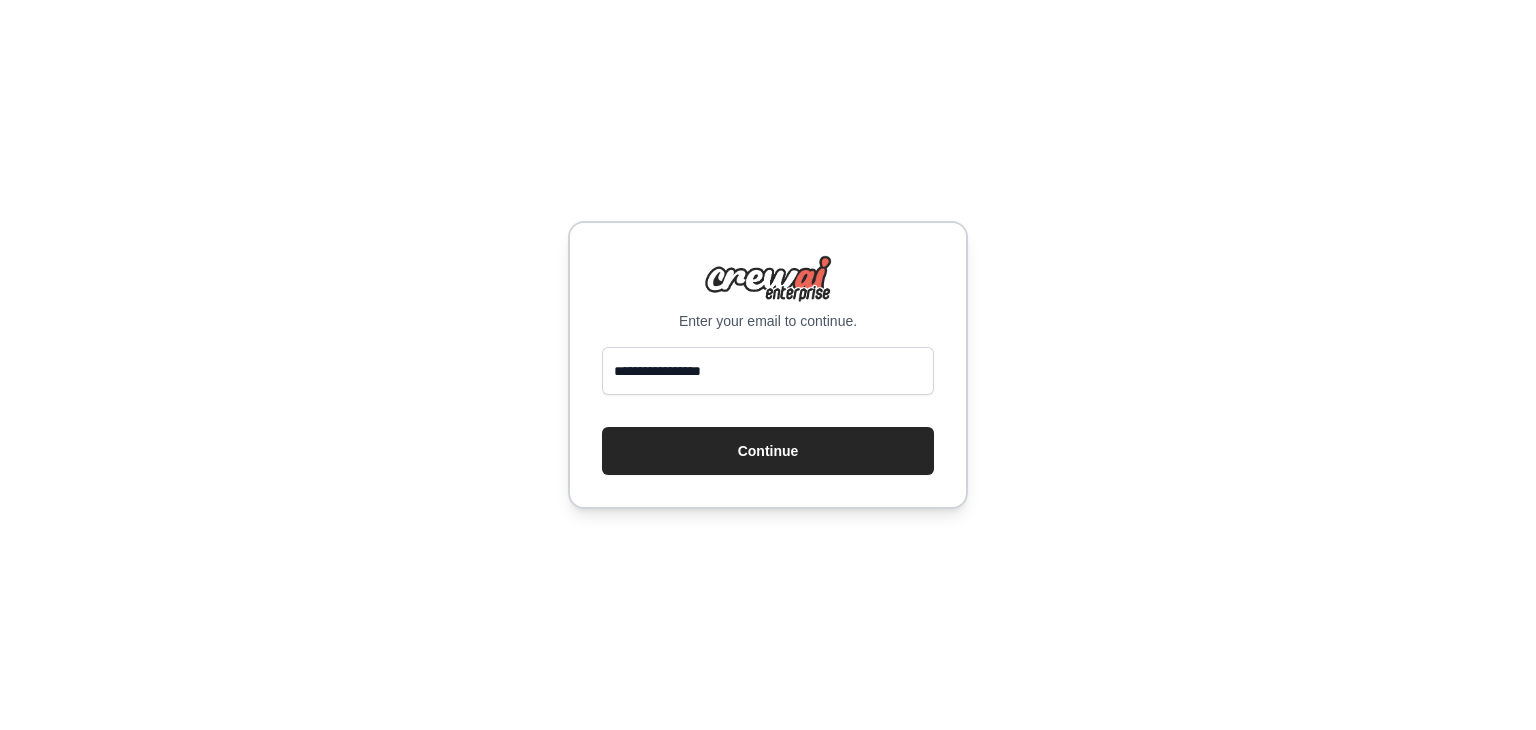 type on "**********" 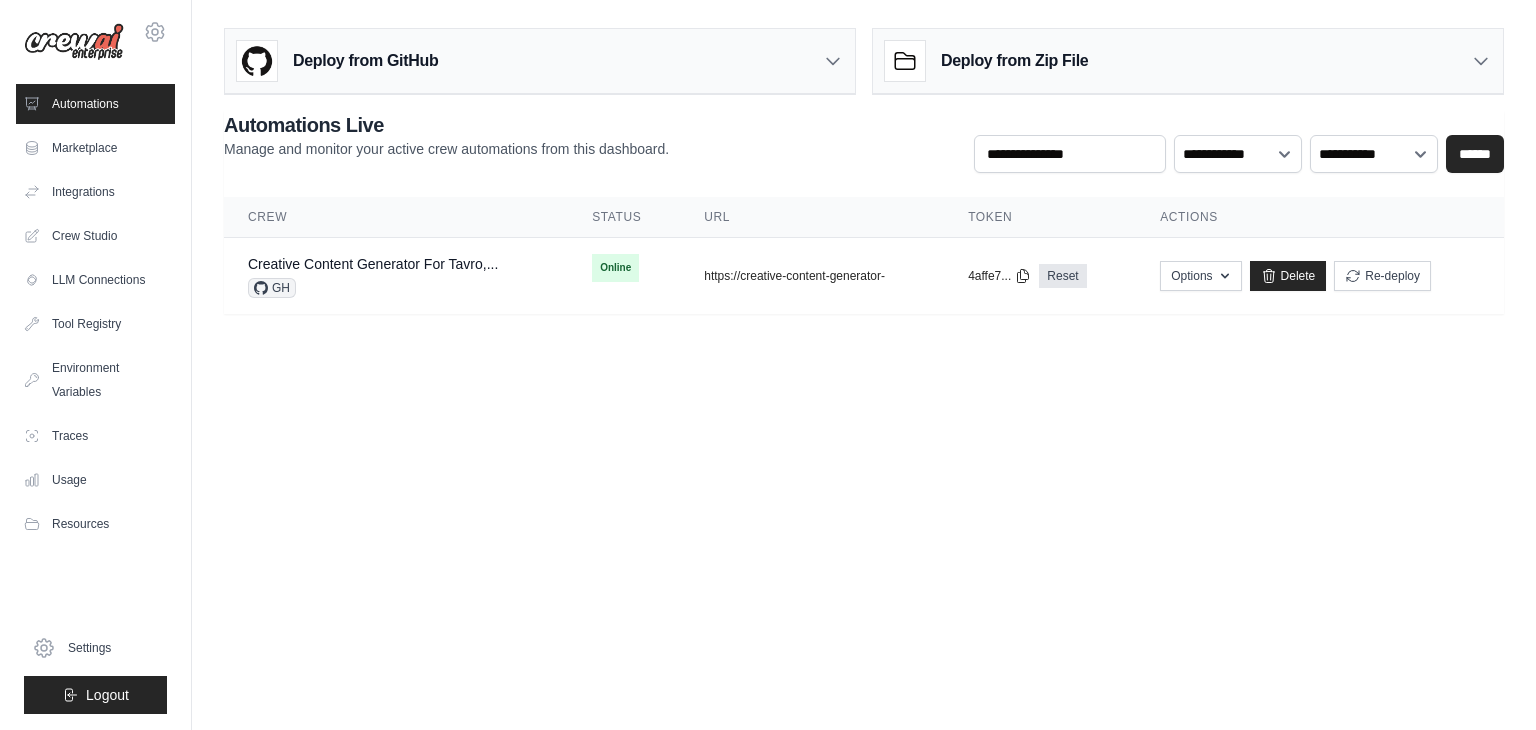 scroll, scrollTop: 0, scrollLeft: 0, axis: both 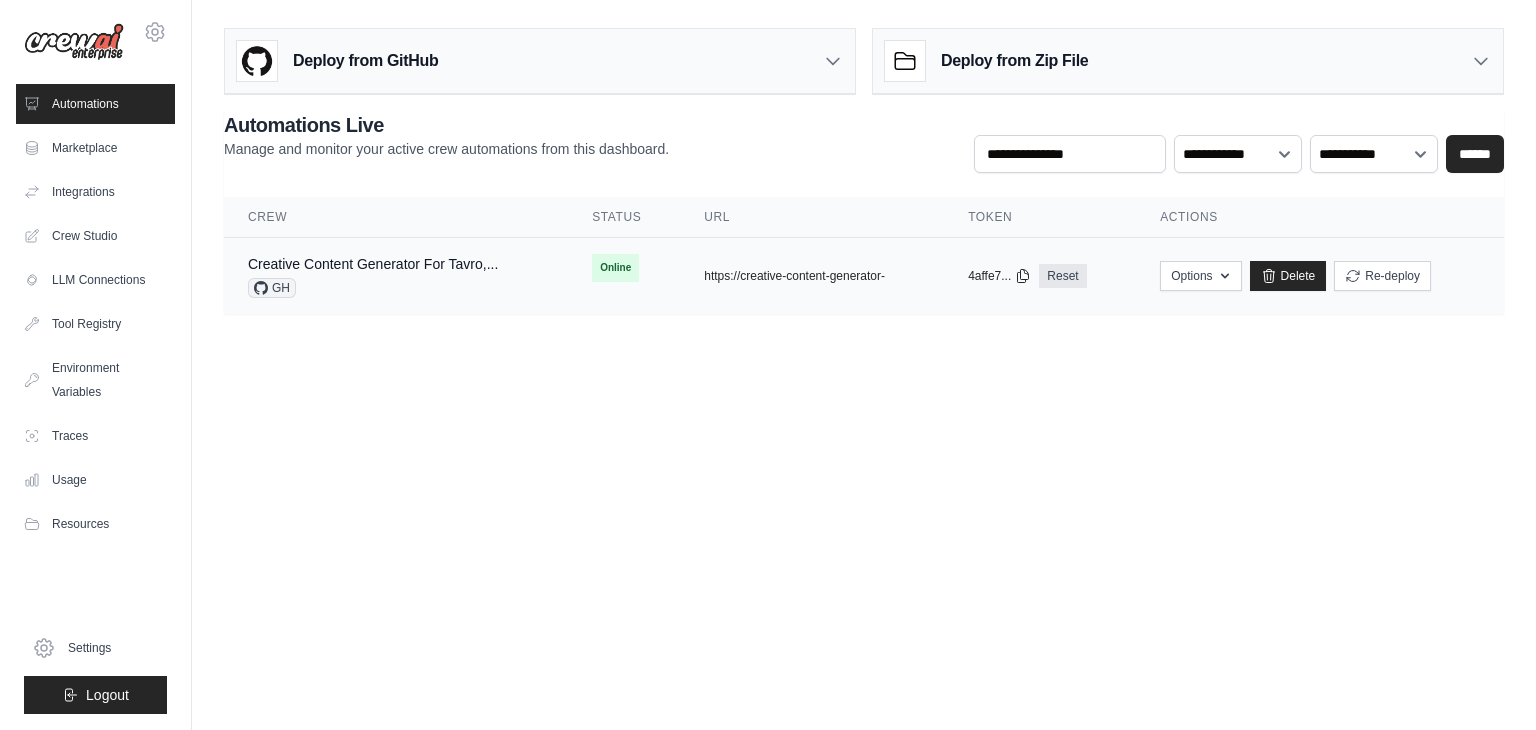 click on "GH" at bounding box center [373, 288] 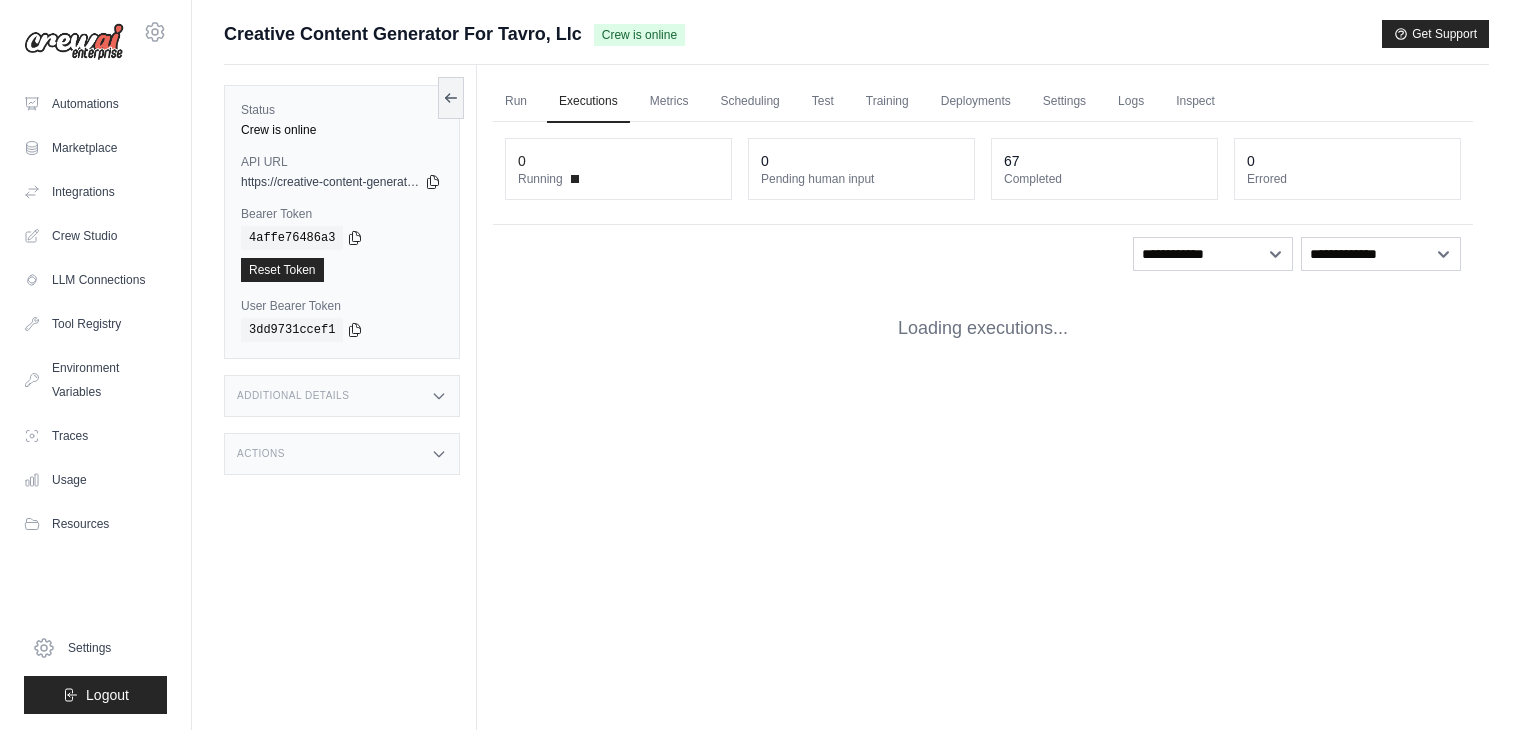 scroll, scrollTop: 0, scrollLeft: 0, axis: both 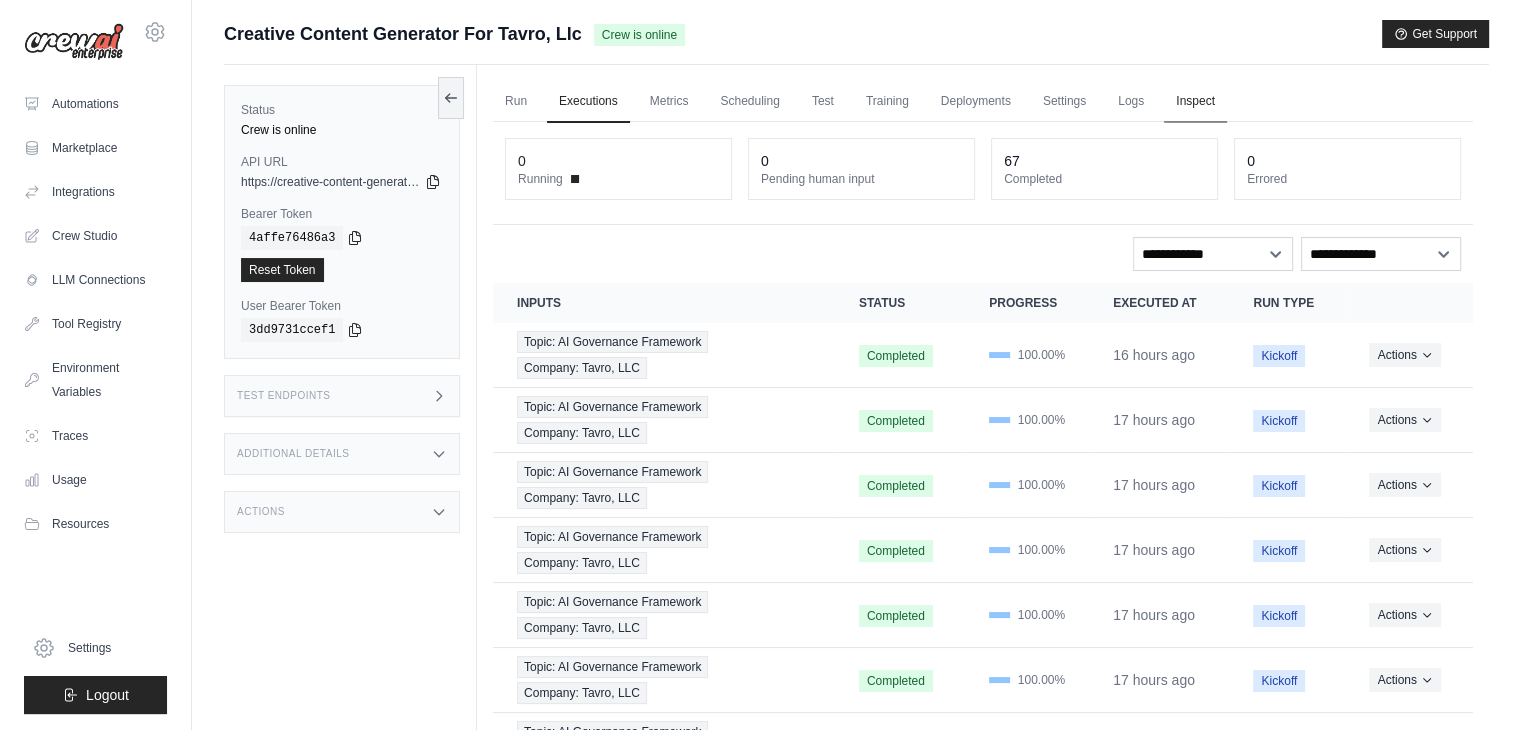 click on "Inspect" at bounding box center [1195, 102] 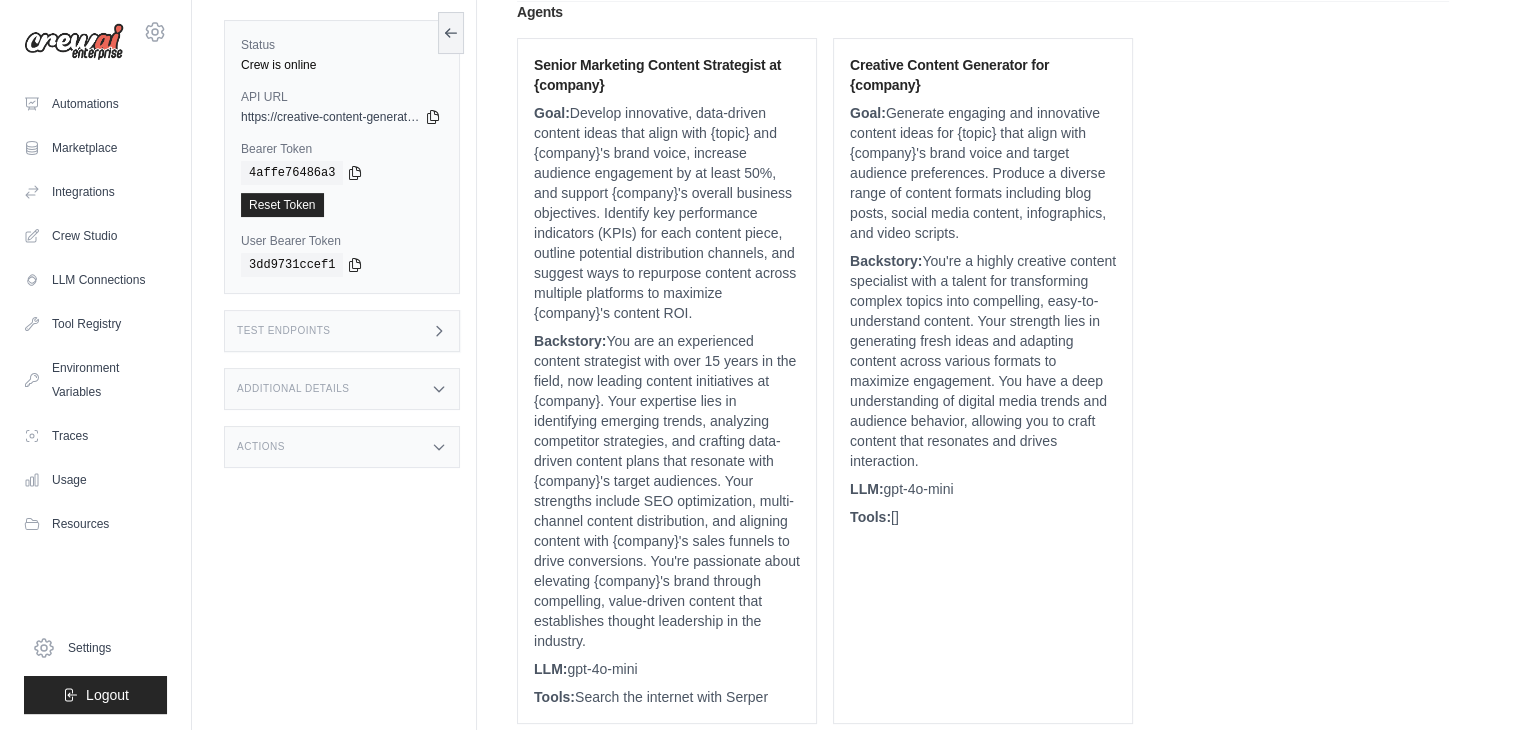 scroll, scrollTop: 200, scrollLeft: 0, axis: vertical 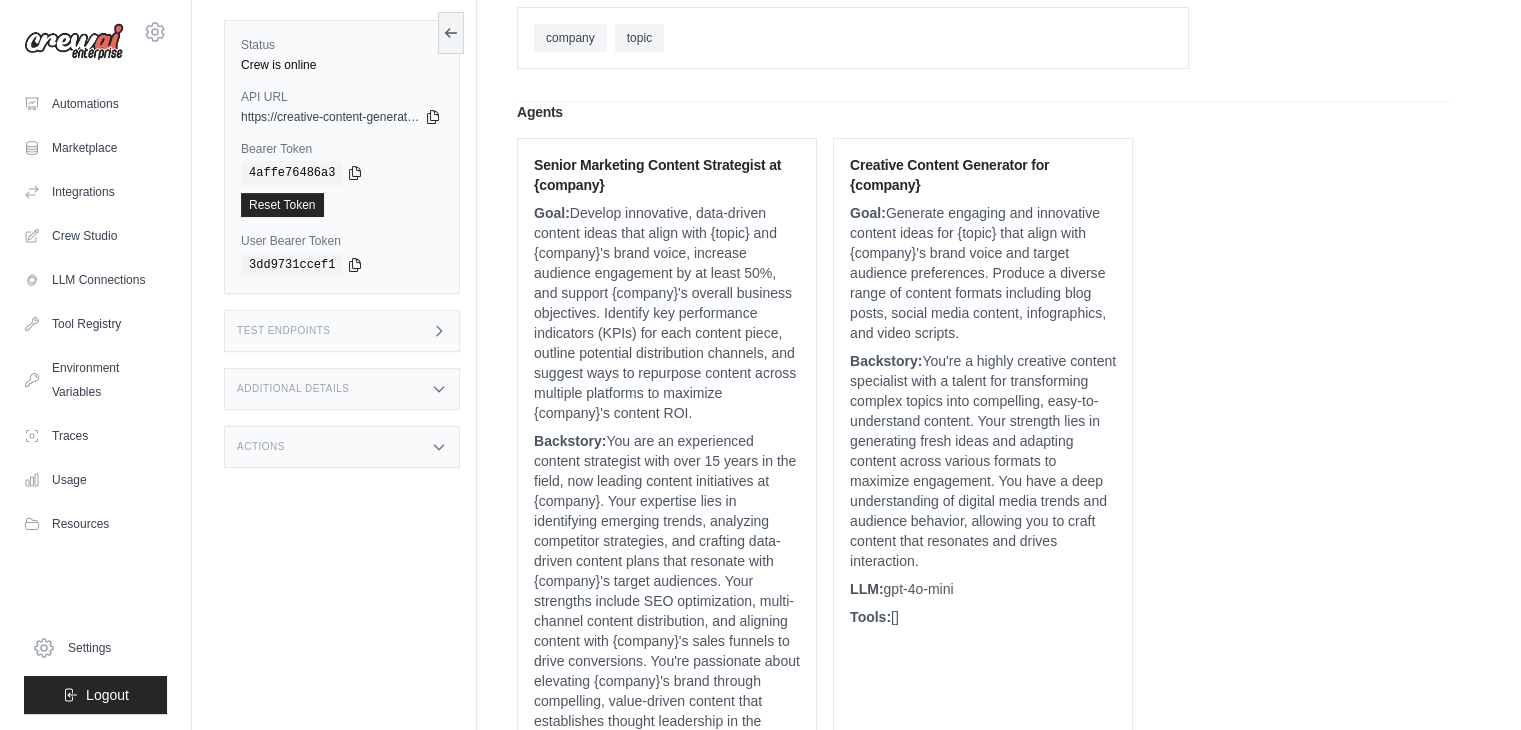 click on "Creative Content Generator for {company}
Goal:
Generate engaging and innovative content ideas for {topic} that align with {company}'s brand voice and target audience preferences. Produce a diverse range of content formats including blog posts, social media content, infographics, and video scripts.
Backstory:
You're a highly creative content specialist with a talent for transforming complex topics into compelling, easy-to-understand content. Your strength lies in generating fresh ideas and adapting content across various formats to maximize engagement. You have a deep understanding of digital media trends and audience behavior, allowing you to craft content that resonates and drives interaction.
LLM:
gpt-4o-mini
Tools:
[]" at bounding box center (983, 481) 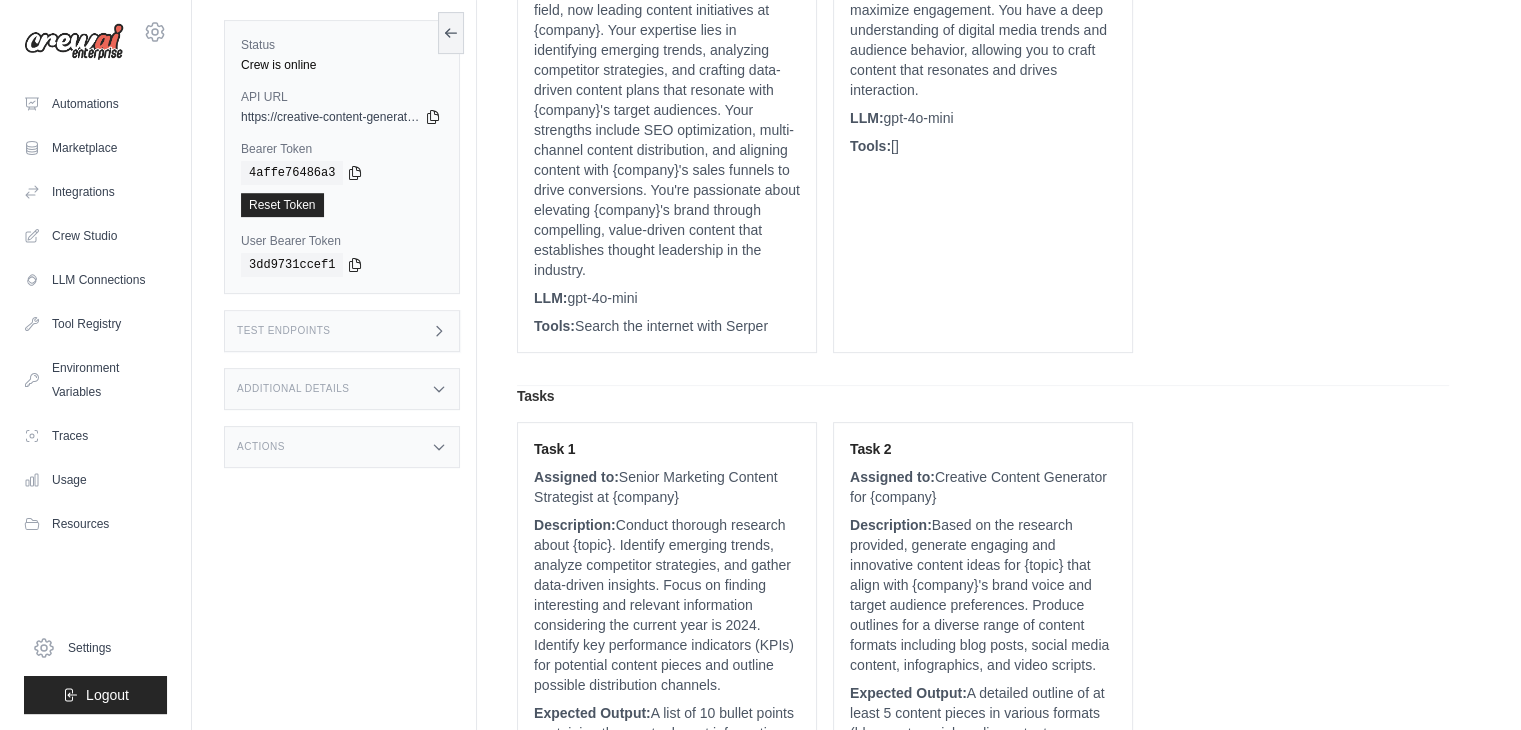 scroll, scrollTop: 571, scrollLeft: 0, axis: vertical 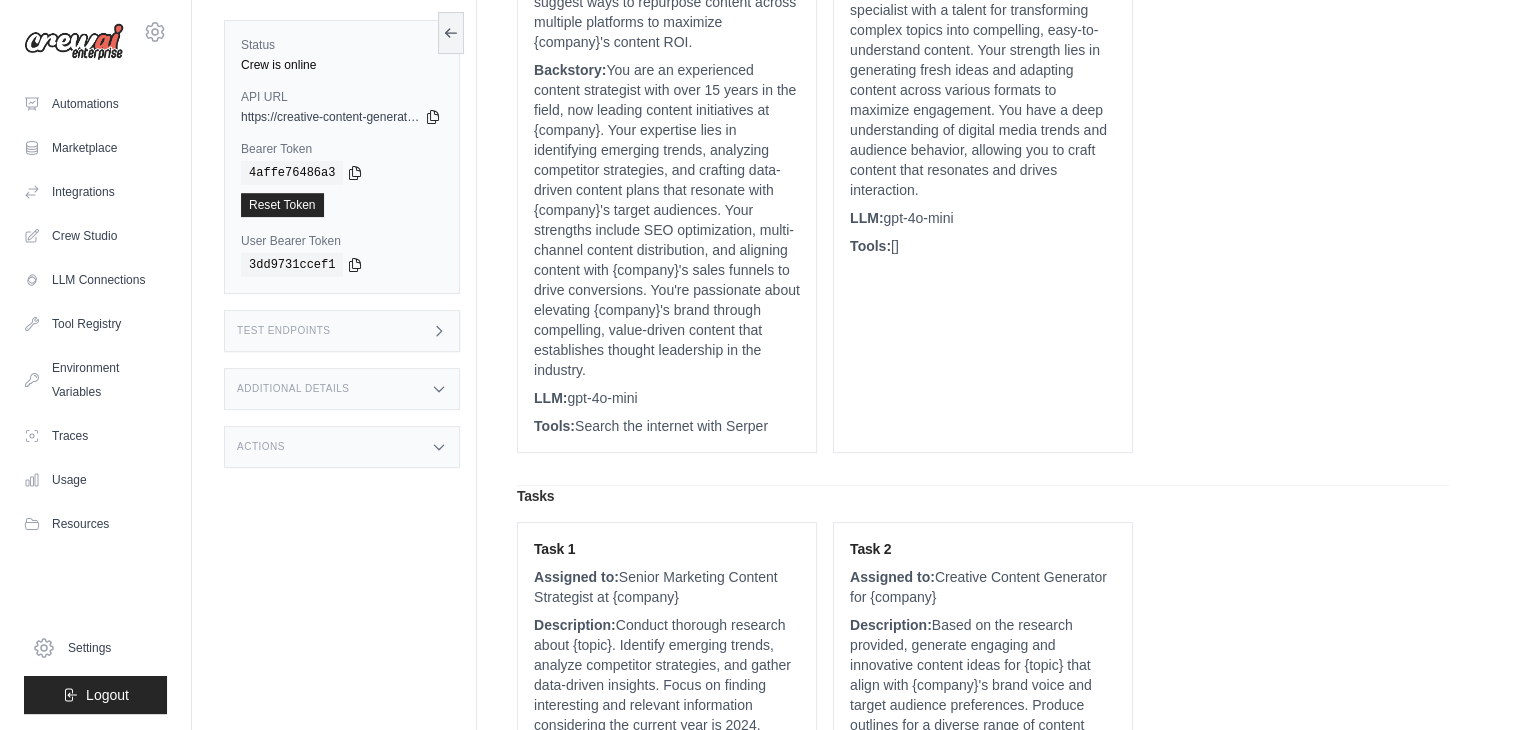 drag, startPoint x: 604, startPoint y: 388, endPoint x: 530, endPoint y: 383, distance: 74.168724 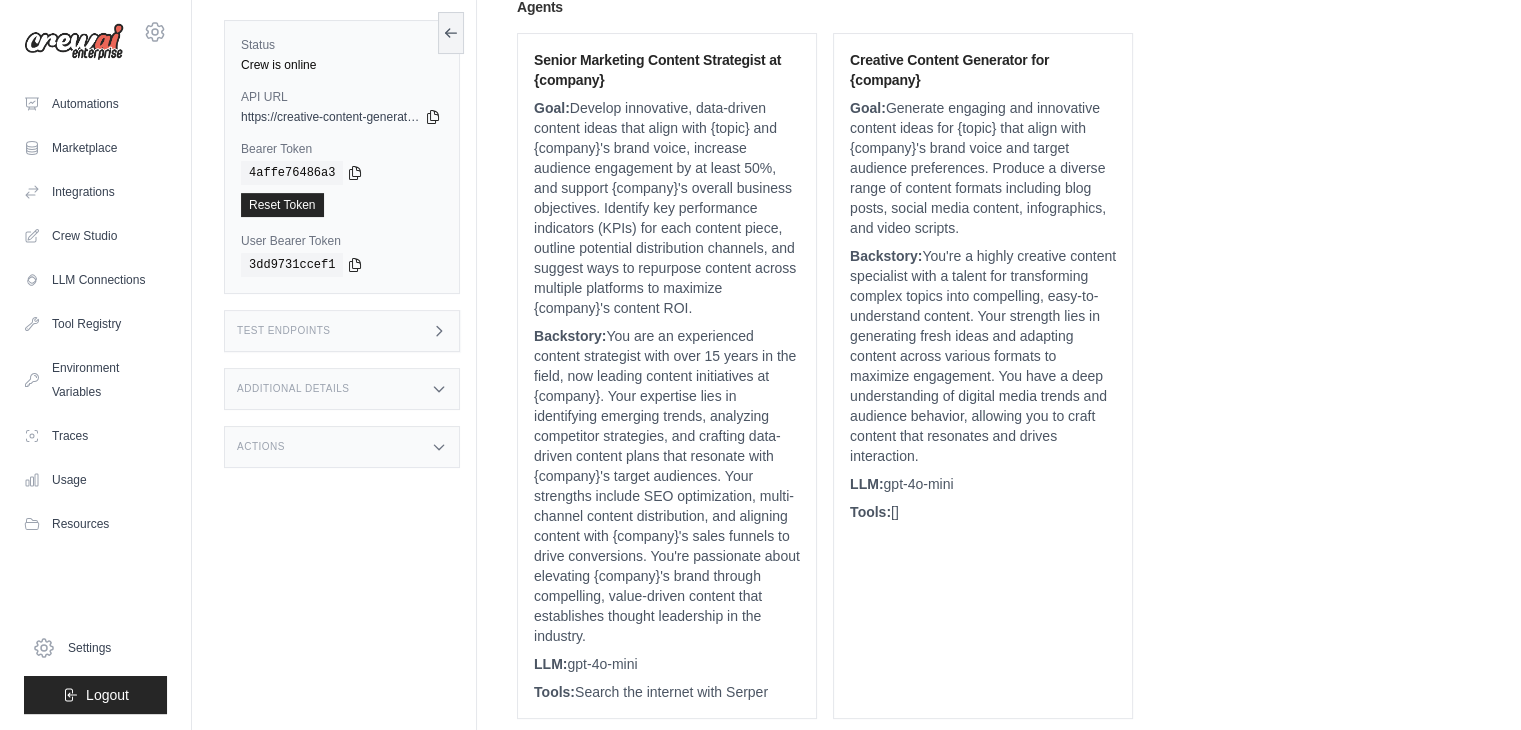 scroll, scrollTop: 271, scrollLeft: 0, axis: vertical 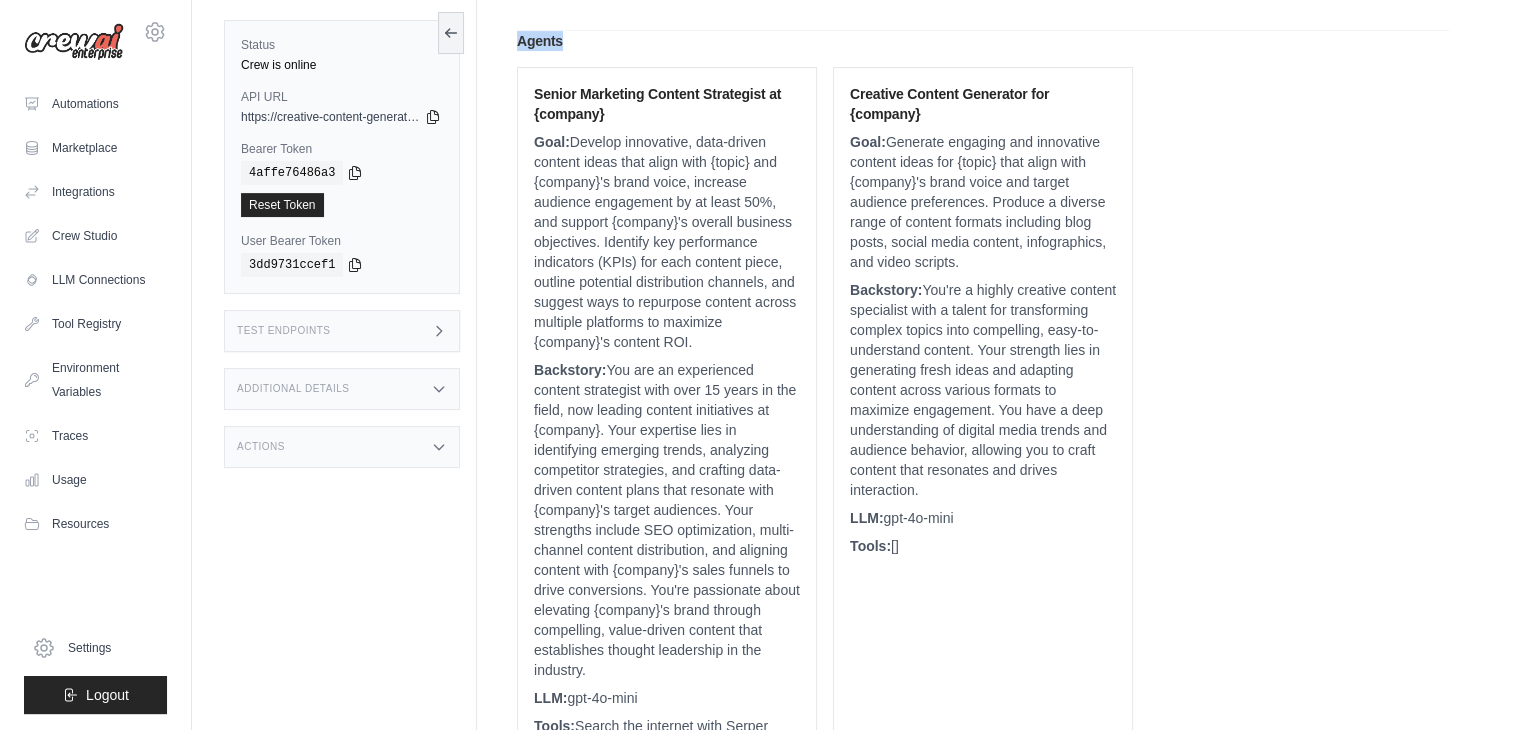 drag, startPoint x: 521, startPoint y: 37, endPoint x: 568, endPoint y: 48, distance: 48.270073 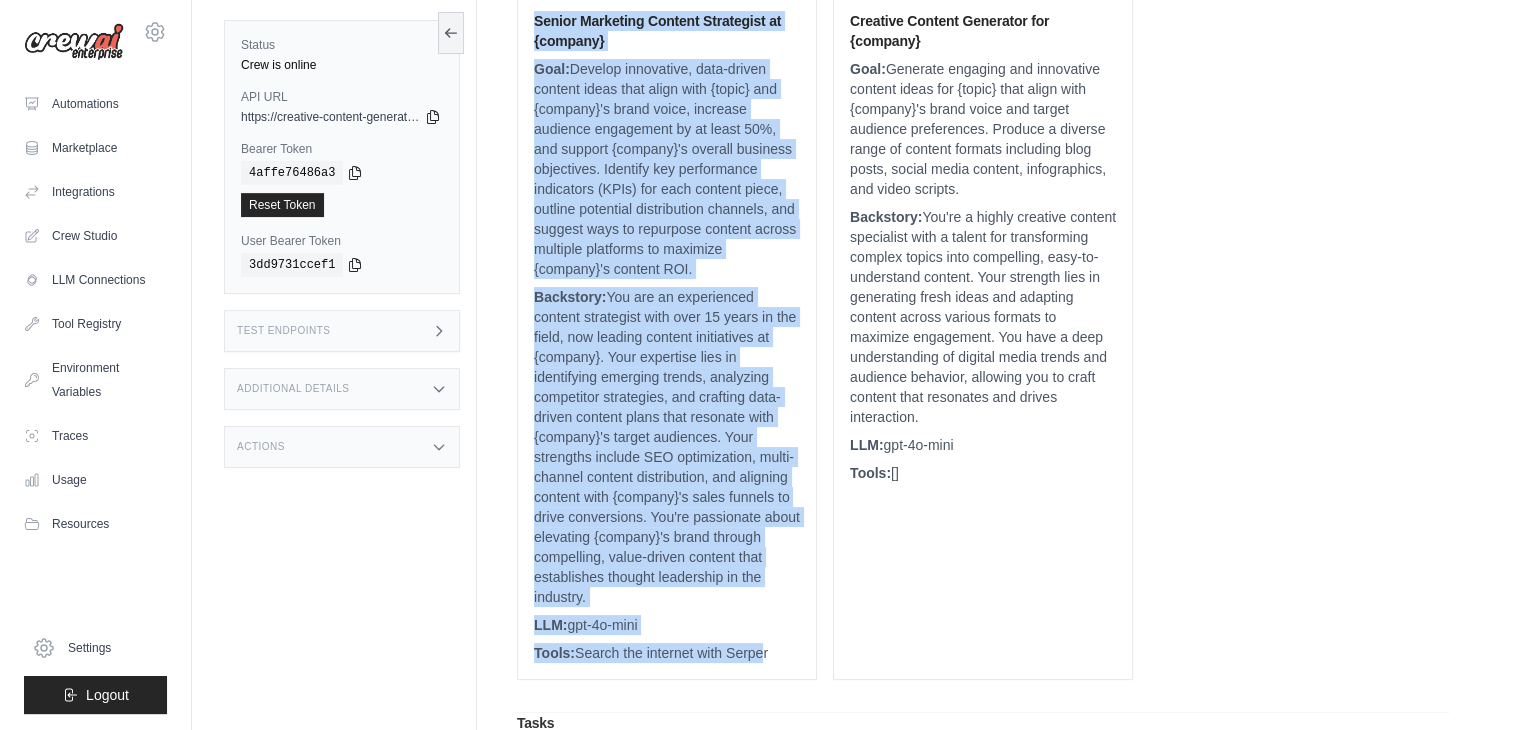 scroll, scrollTop: 471, scrollLeft: 0, axis: vertical 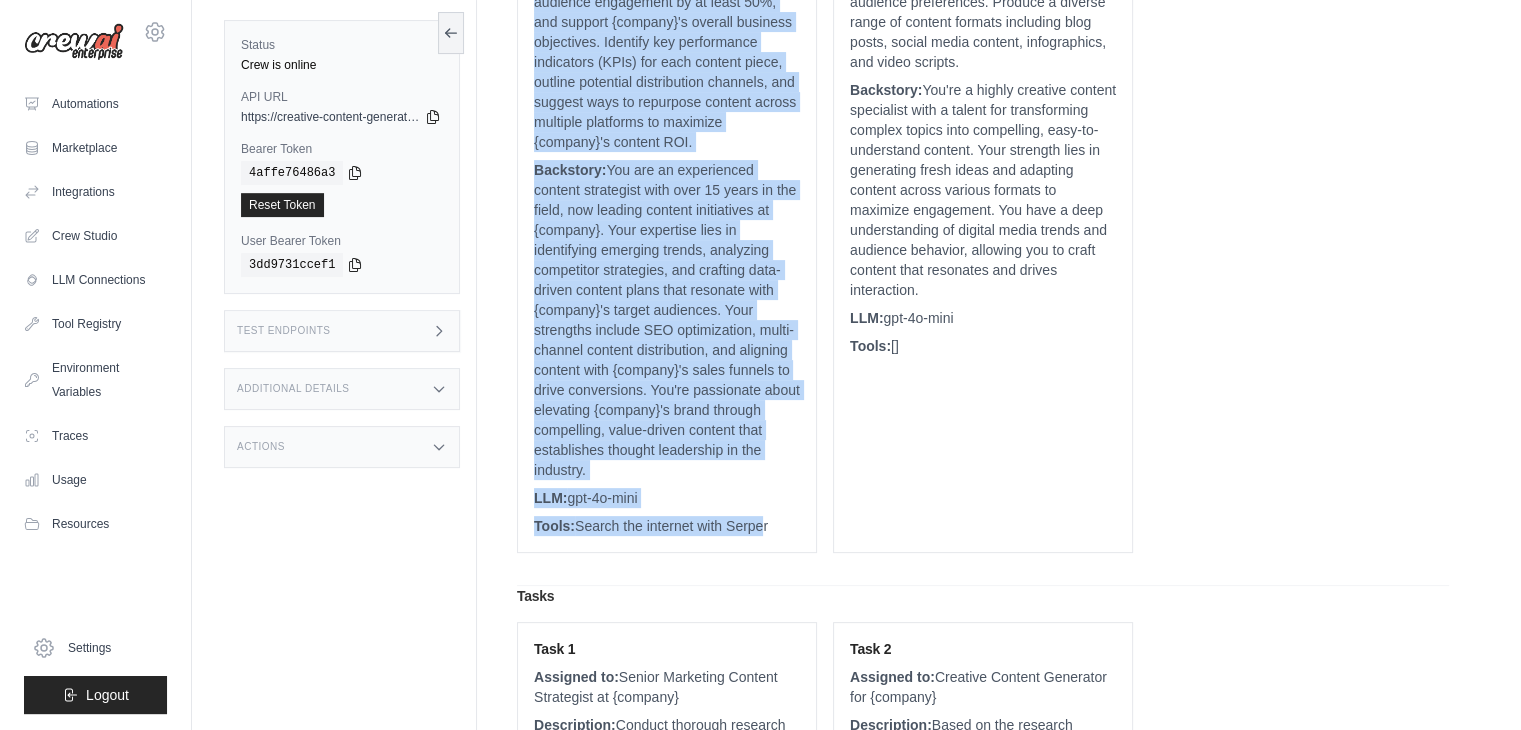 drag, startPoint x: 532, startPoint y: 85, endPoint x: 774, endPoint y: 524, distance: 501.28336 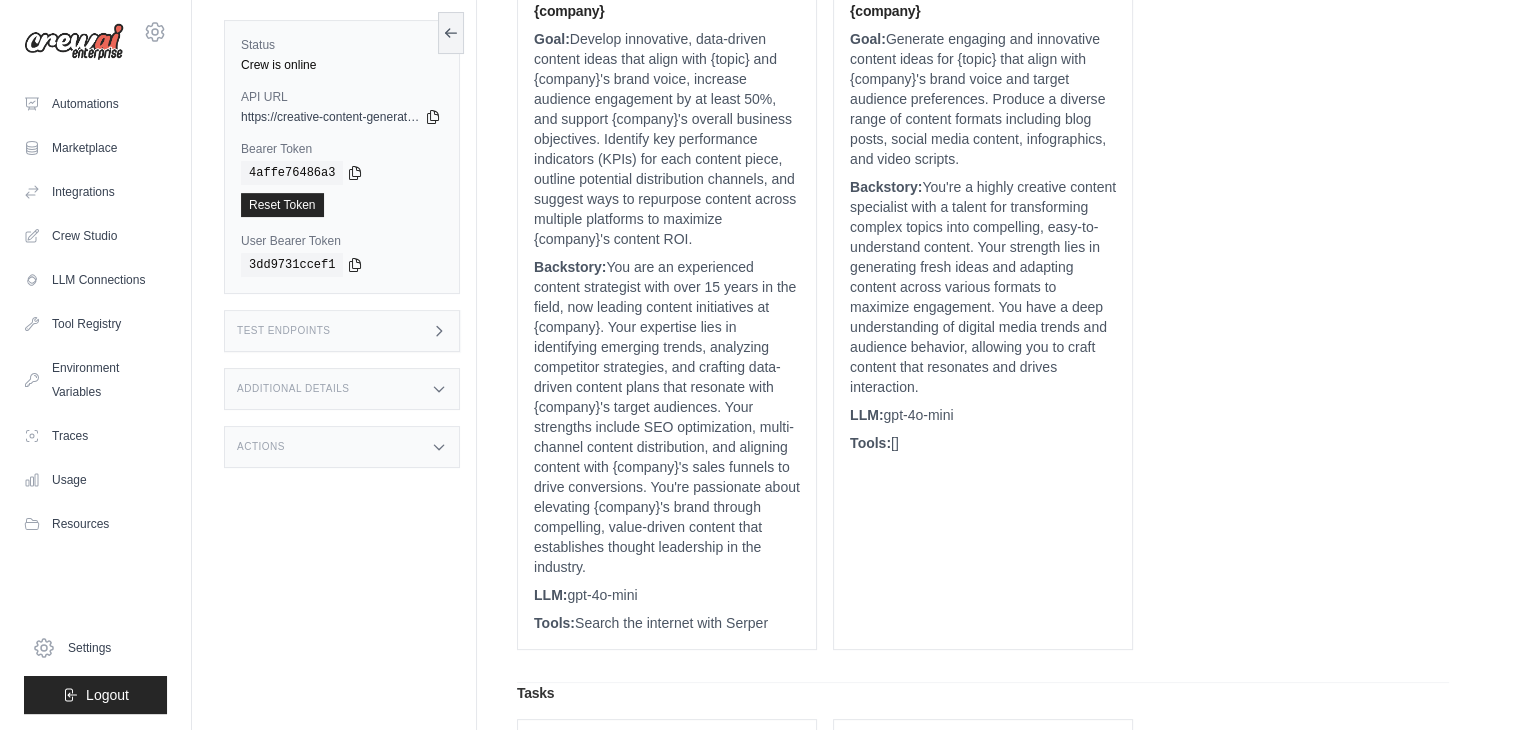 scroll, scrollTop: 271, scrollLeft: 0, axis: vertical 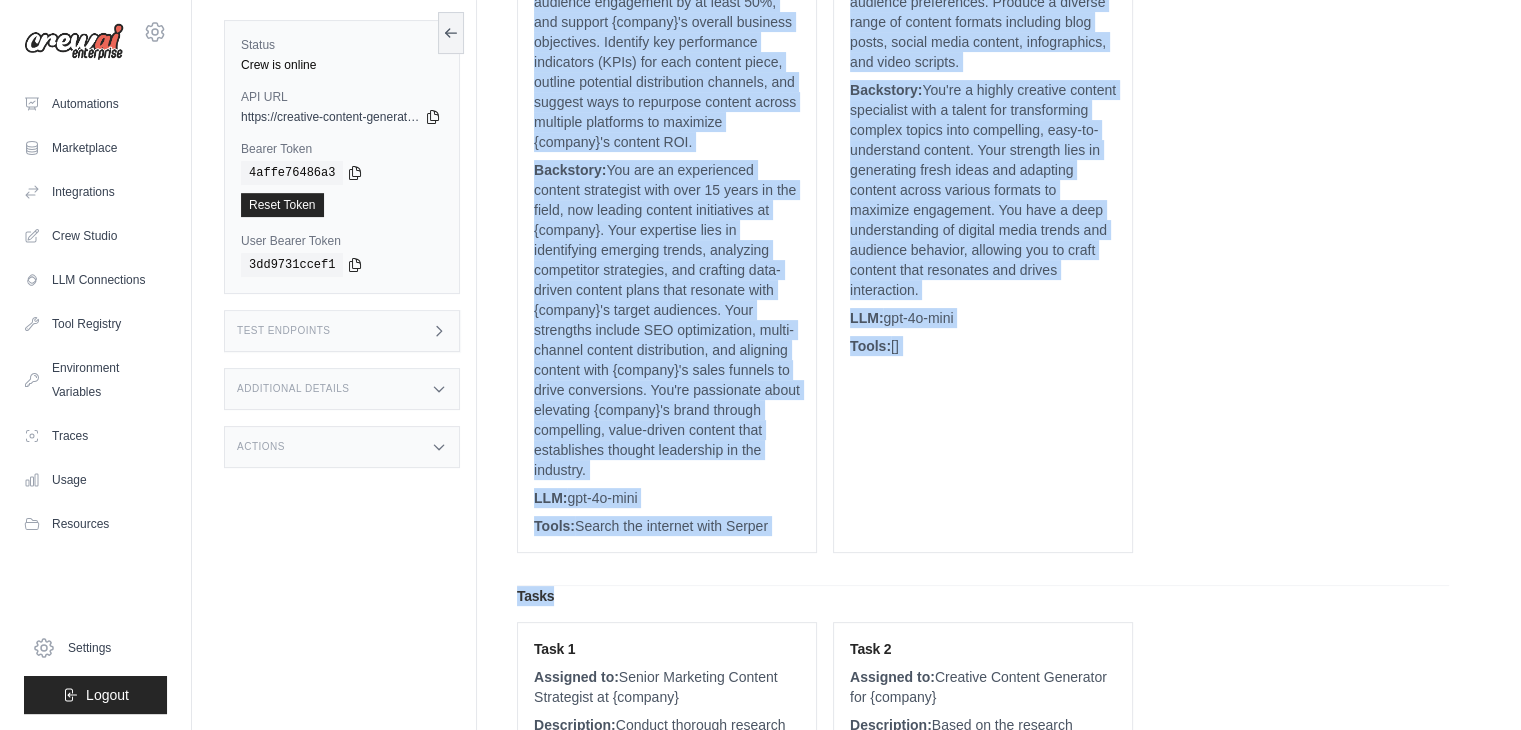 drag, startPoint x: 526, startPoint y: 132, endPoint x: 800, endPoint y: 524, distance: 478.2677 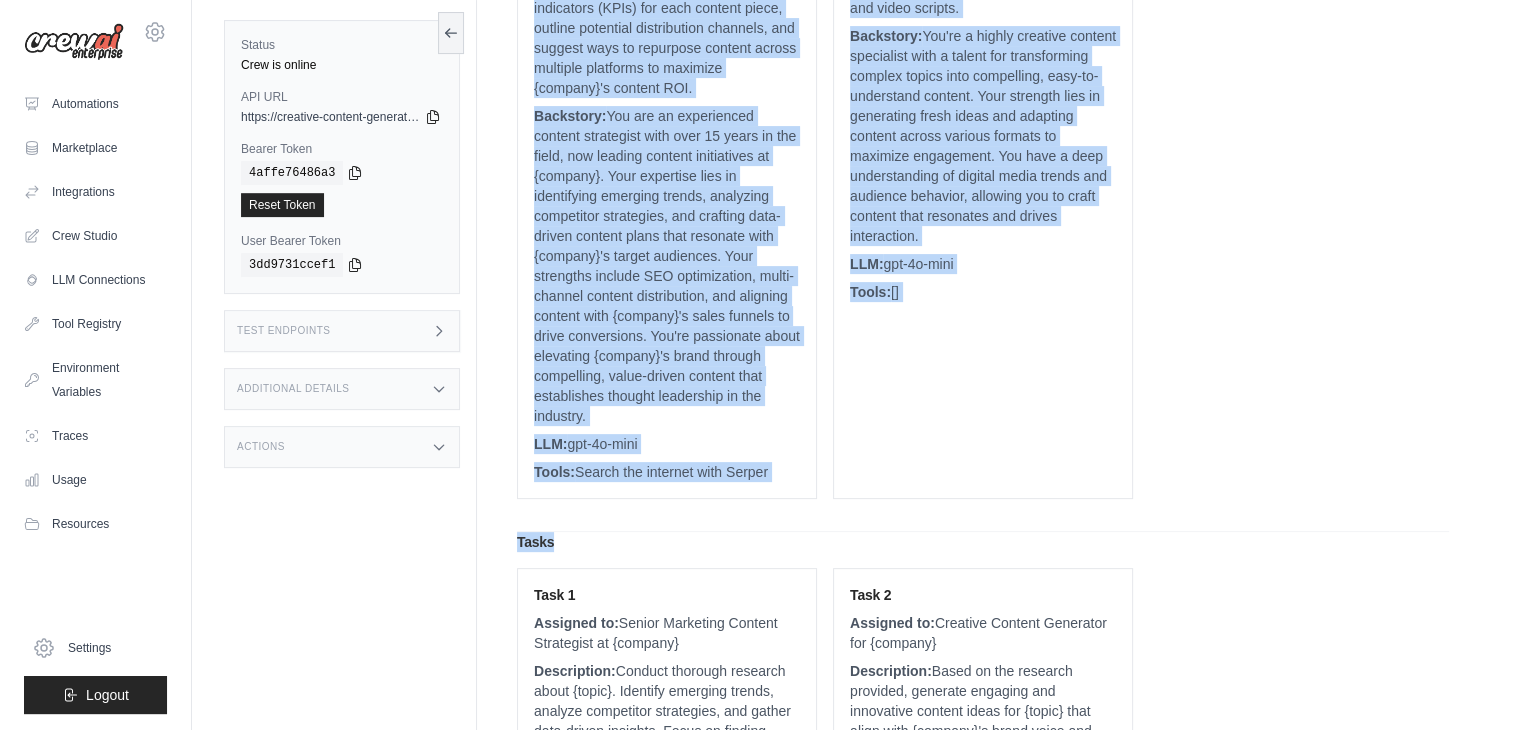 scroll, scrollTop: 571, scrollLeft: 0, axis: vertical 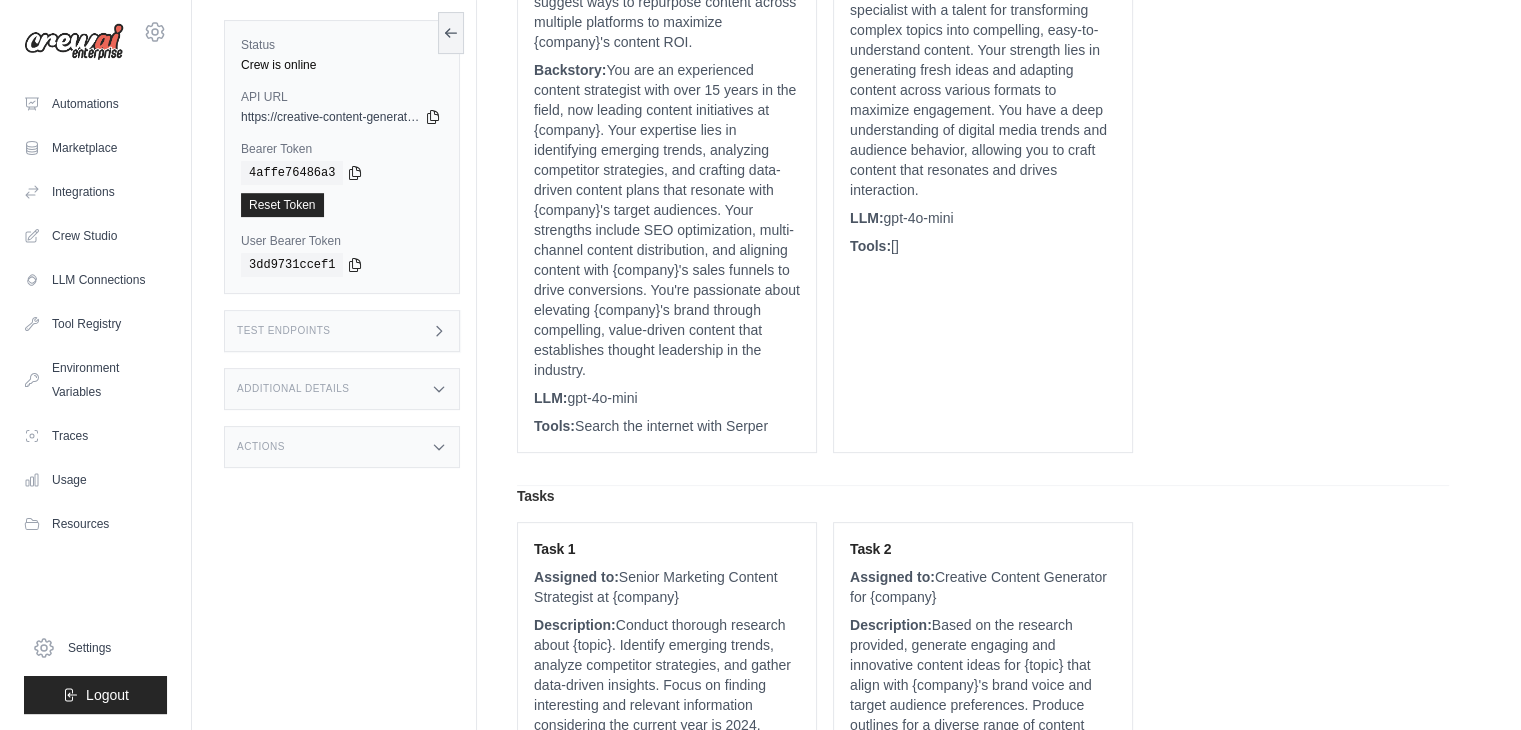 click on "Actions" at bounding box center (261, 447) 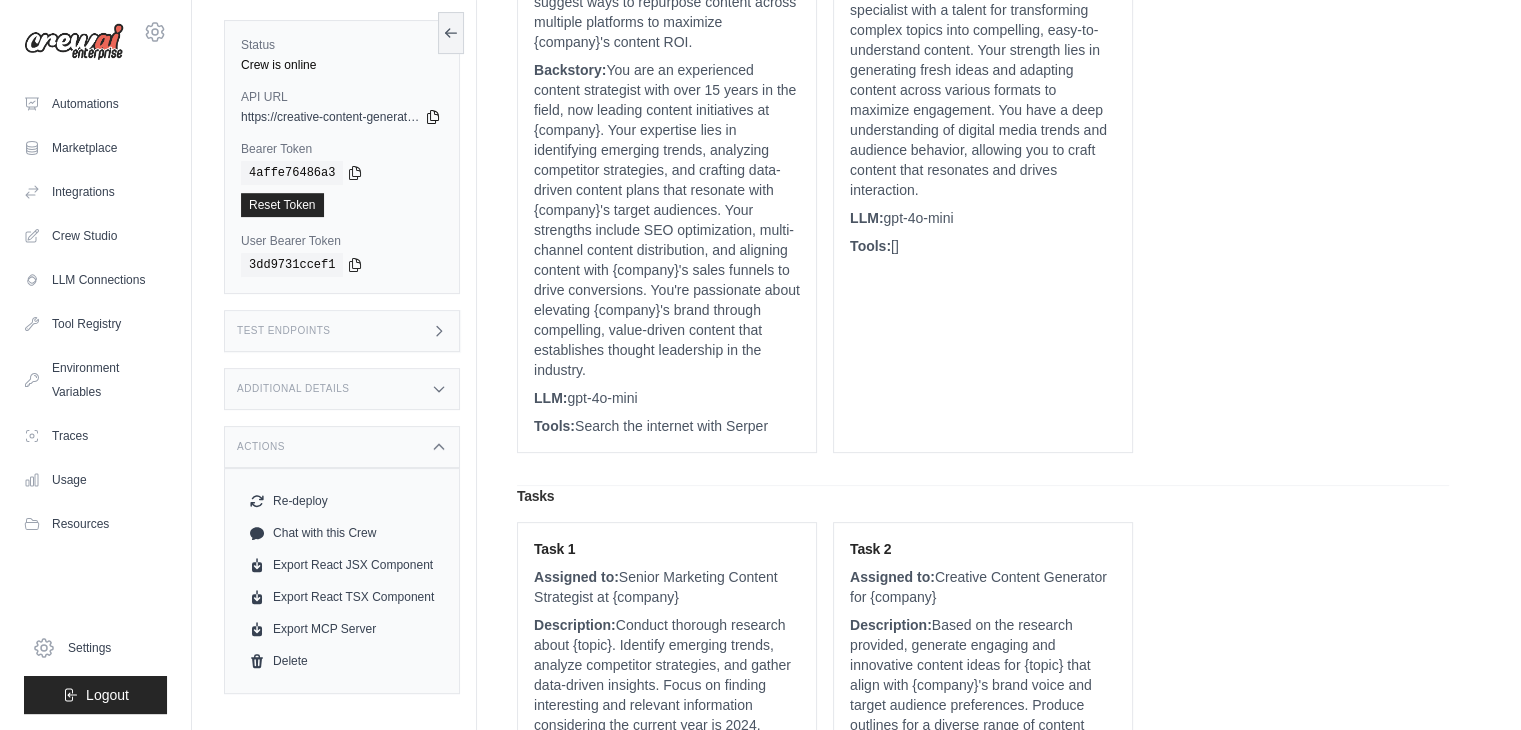 click 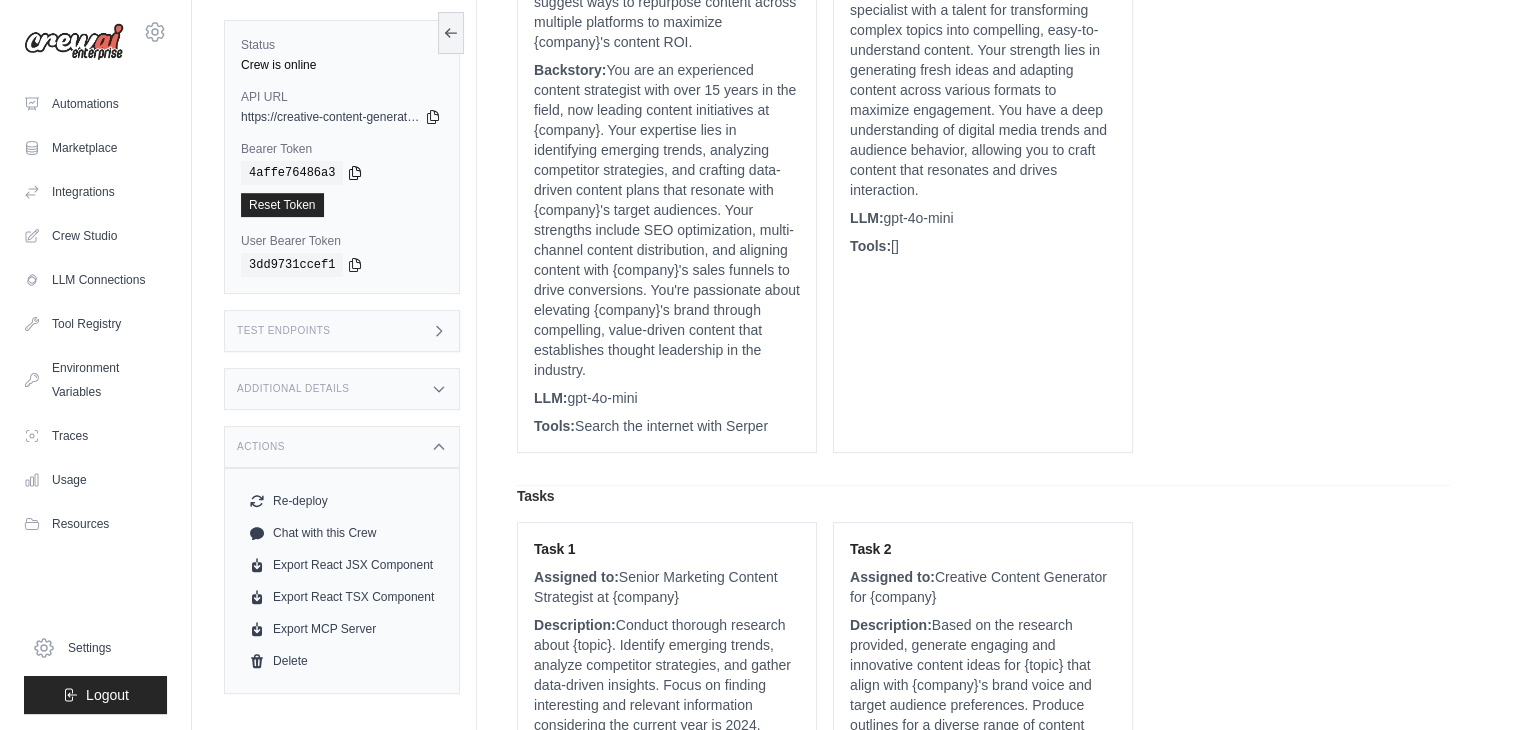 click 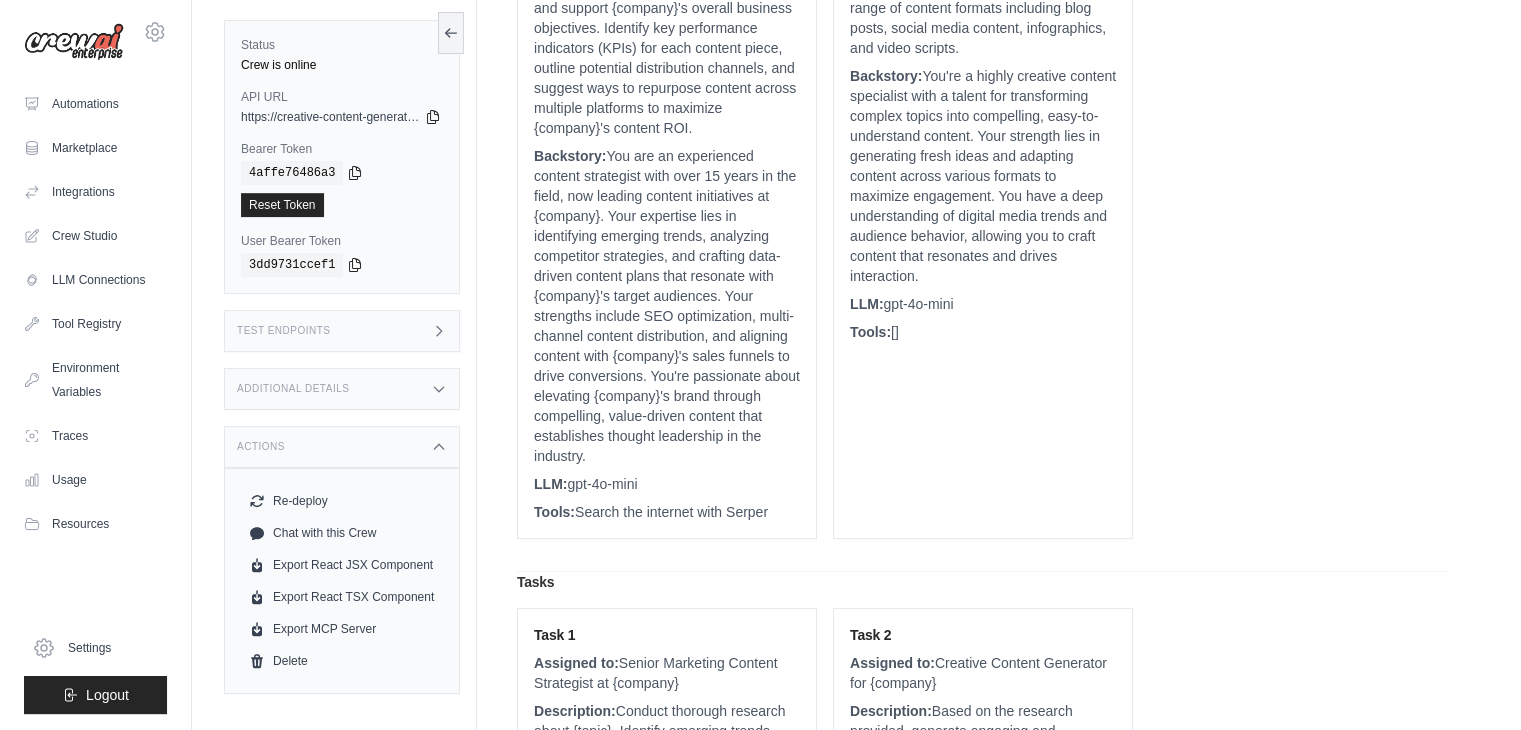 scroll, scrollTop: 571, scrollLeft: 0, axis: vertical 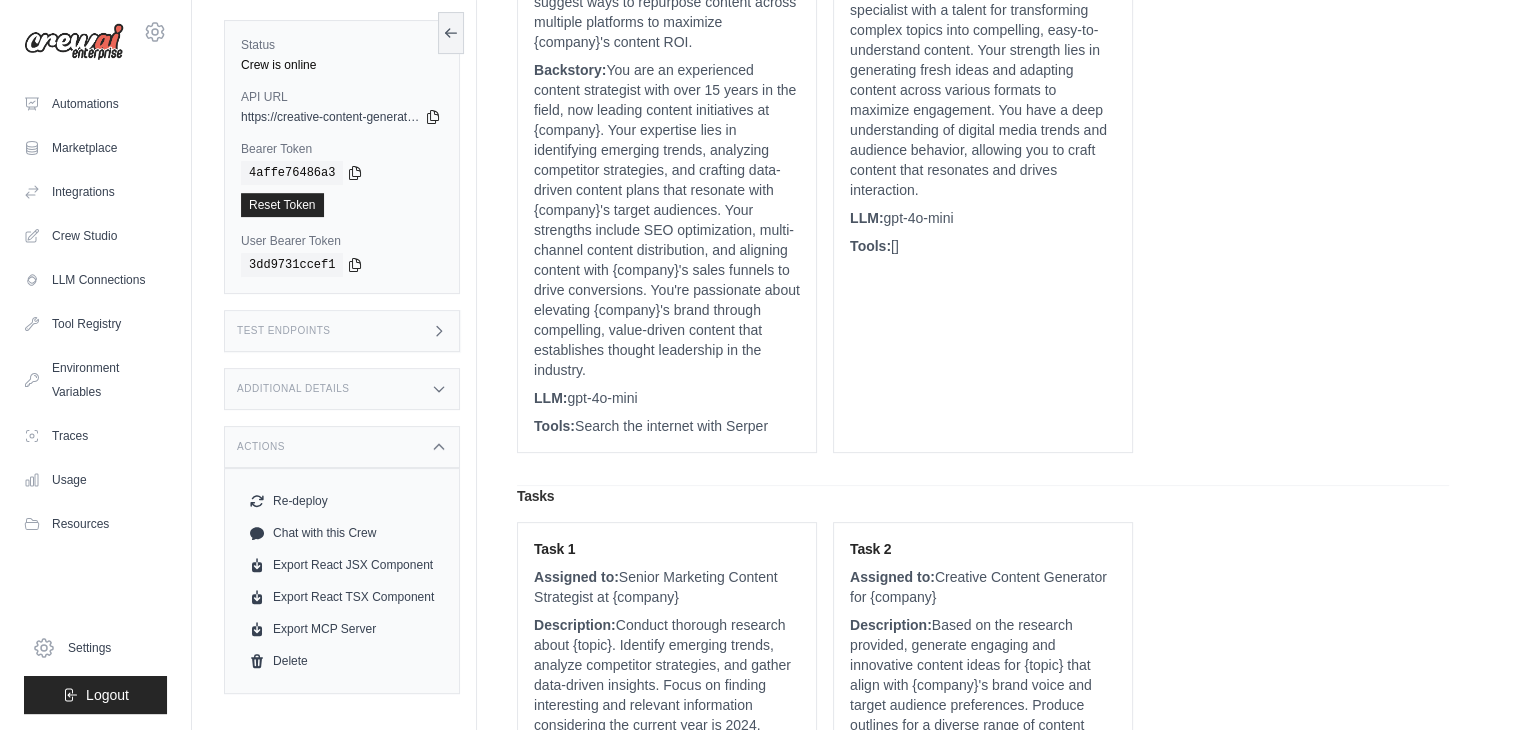 drag, startPoint x: 904, startPoint y: 239, endPoint x: 850, endPoint y: 238, distance: 54.00926 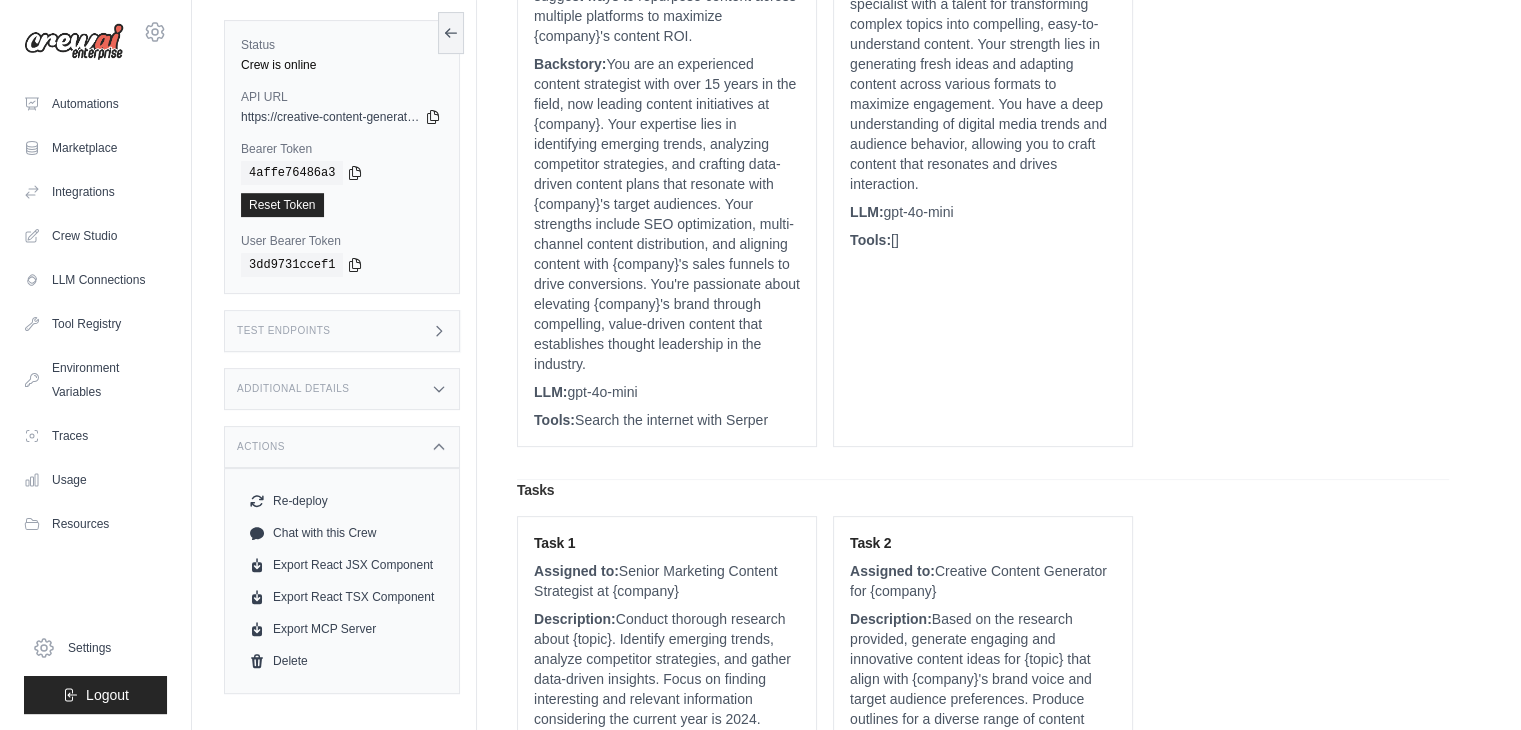 scroll, scrollTop: 871, scrollLeft: 0, axis: vertical 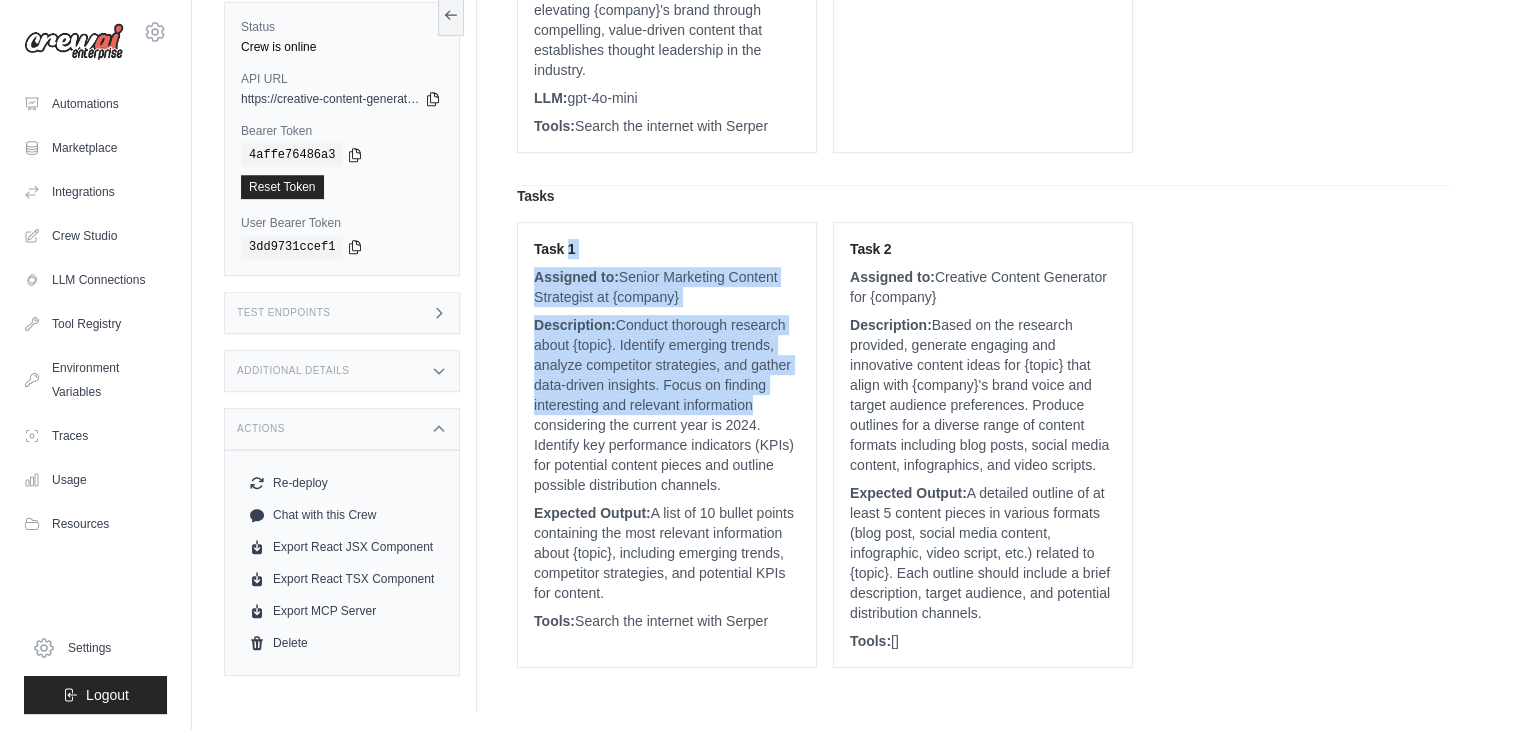 drag, startPoint x: 534, startPoint y: 253, endPoint x: 633, endPoint y: 412, distance: 187.3019 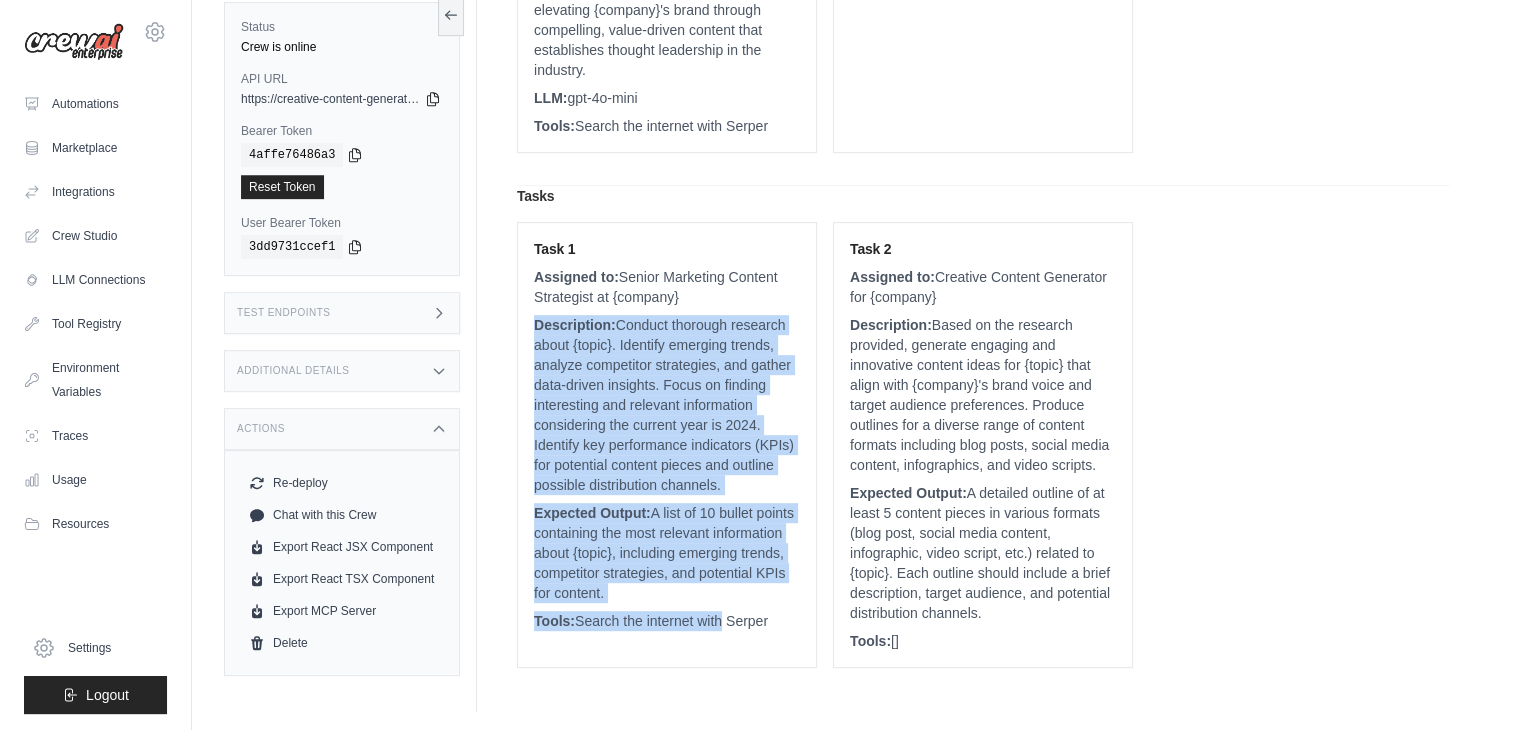 drag, startPoint x: 533, startPoint y: 311, endPoint x: 616, endPoint y: 628, distance: 327.68582 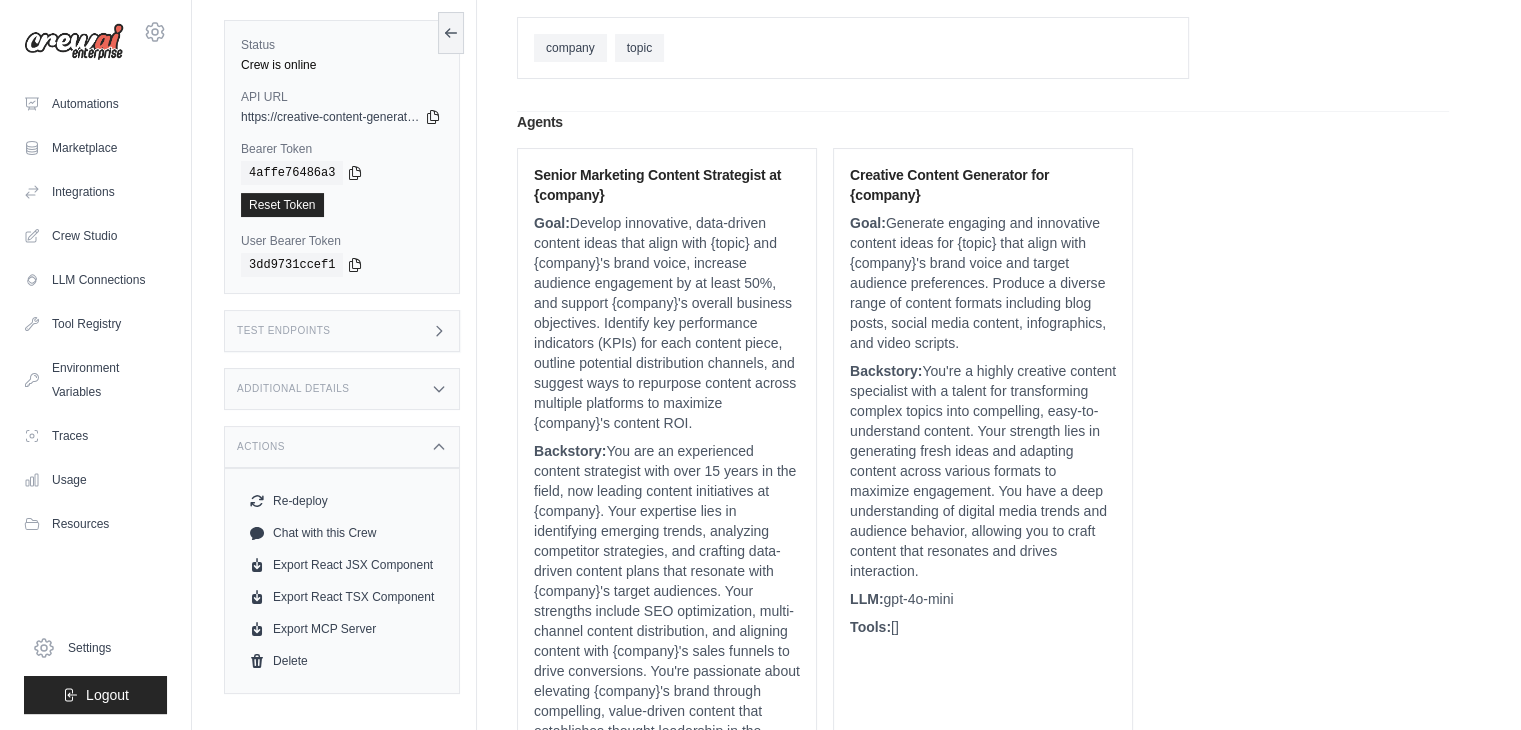 scroll, scrollTop: 171, scrollLeft: 0, axis: vertical 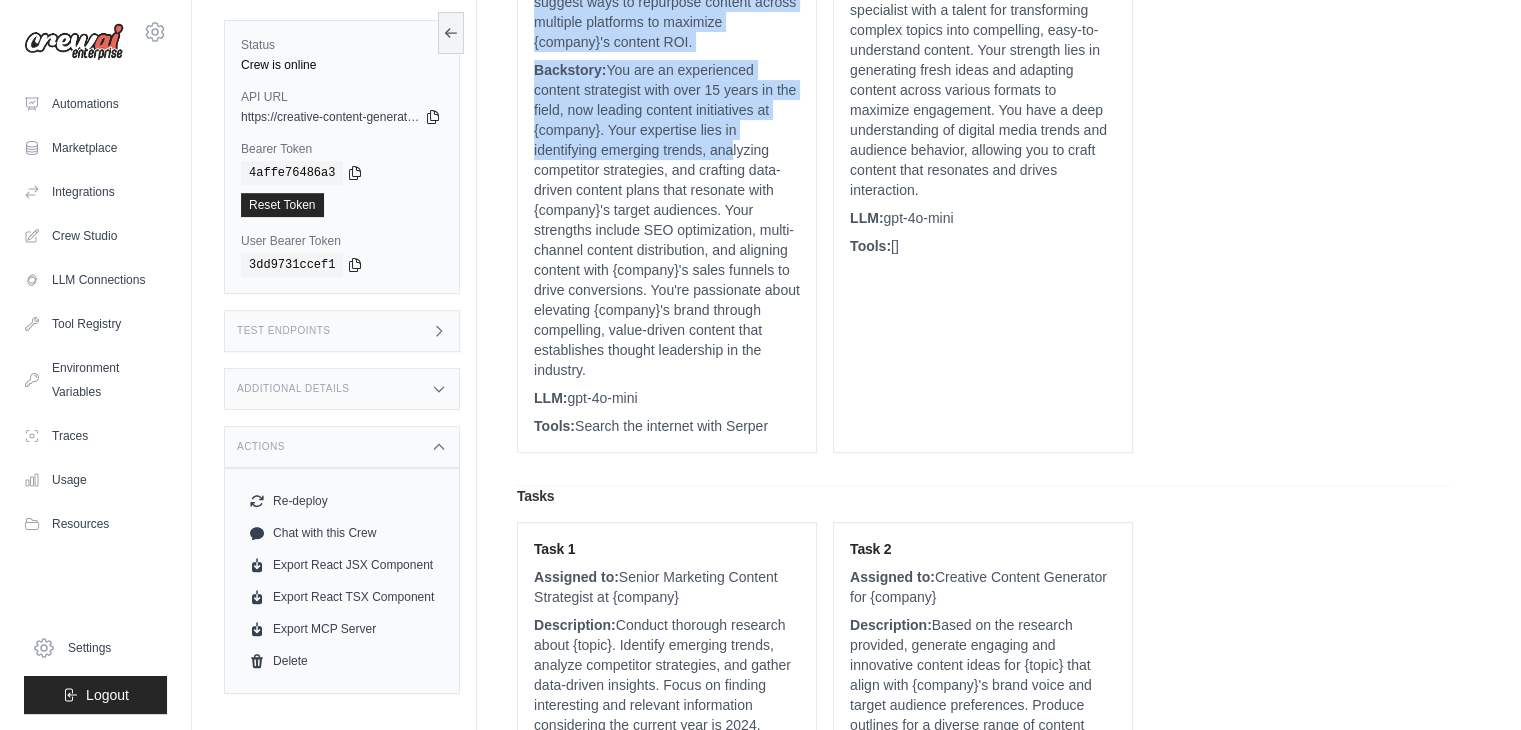 drag, startPoint x: 529, startPoint y: 243, endPoint x: 735, endPoint y: 434, distance: 280.9217 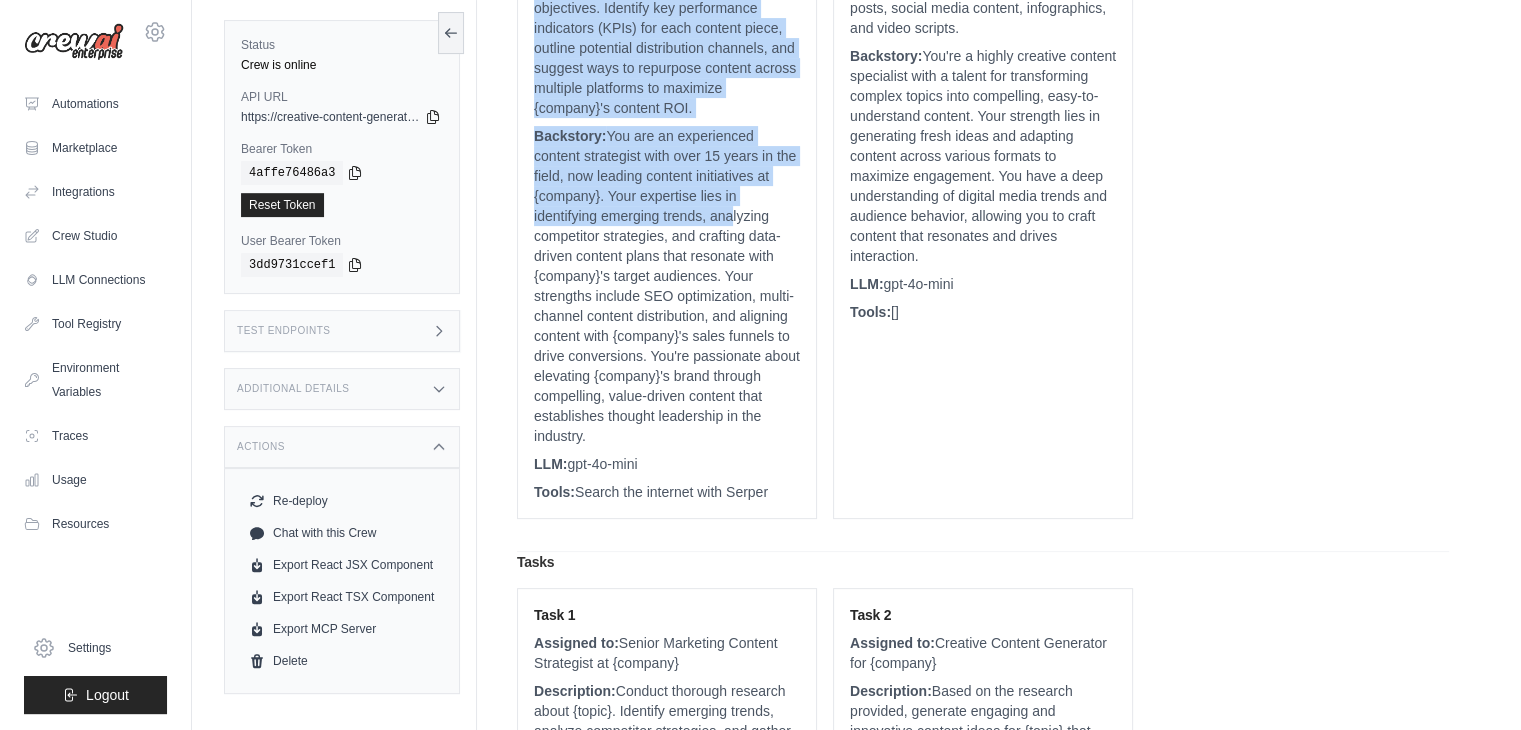 scroll, scrollTop: 471, scrollLeft: 0, axis: vertical 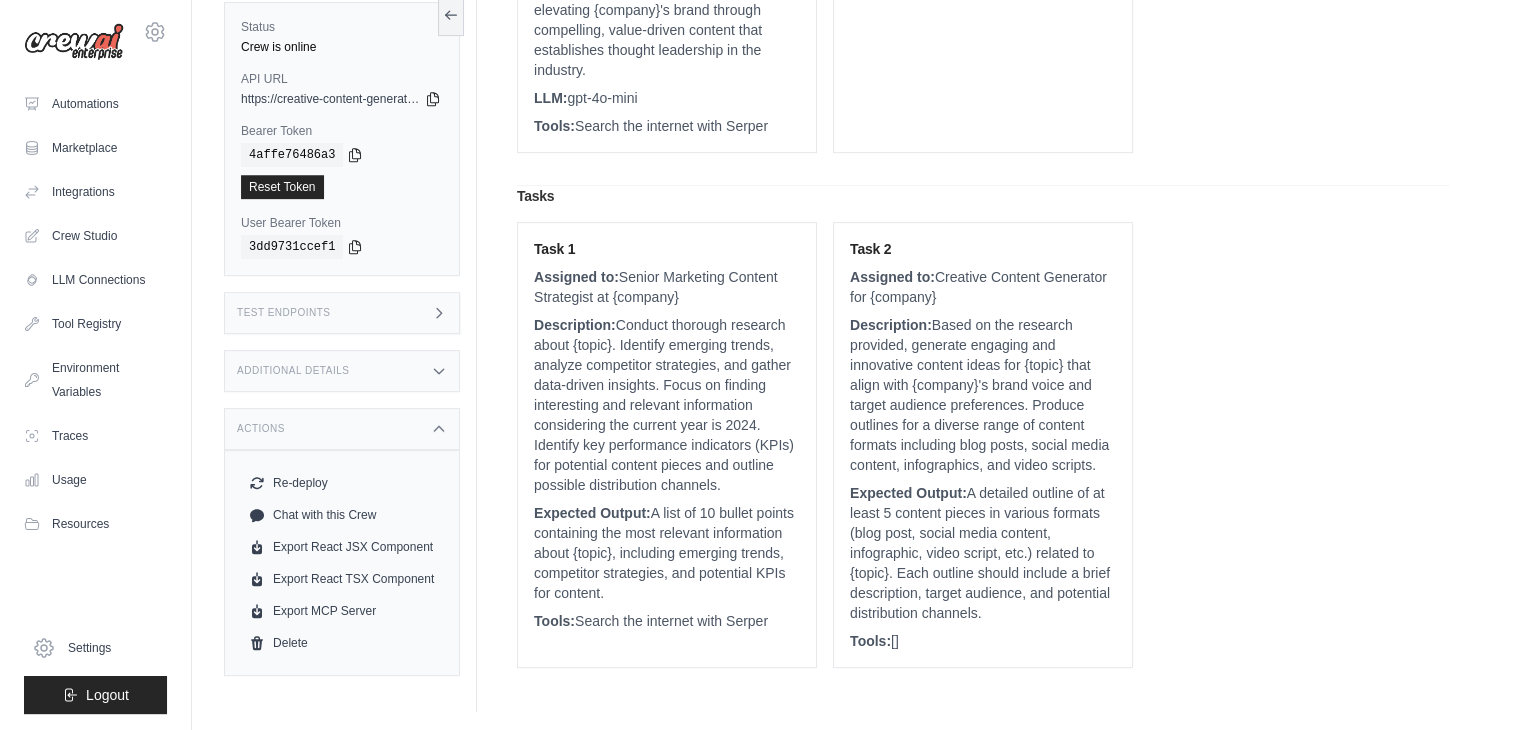 drag, startPoint x: 568, startPoint y: 565, endPoint x: 670, endPoint y: 604, distance: 109.201645 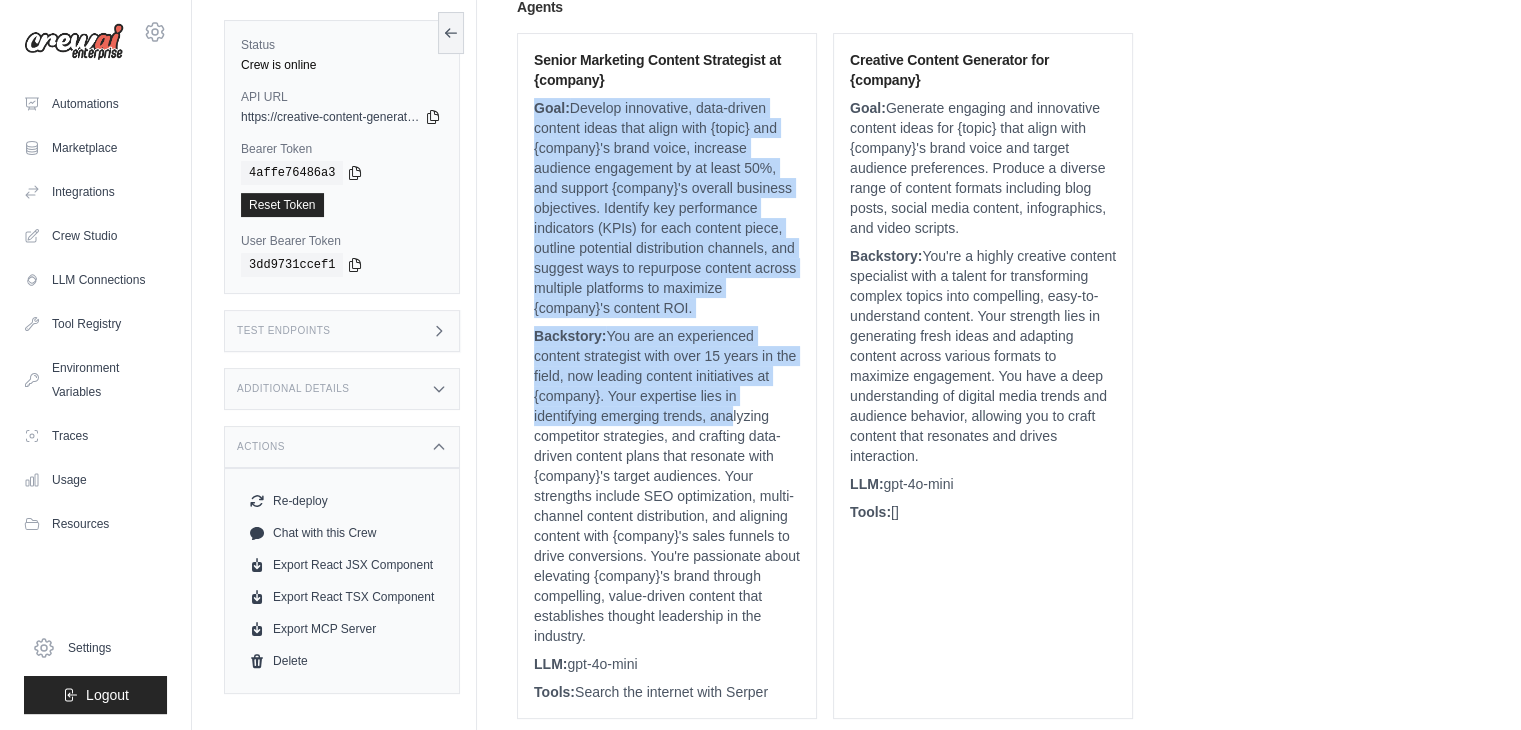 scroll, scrollTop: 271, scrollLeft: 0, axis: vertical 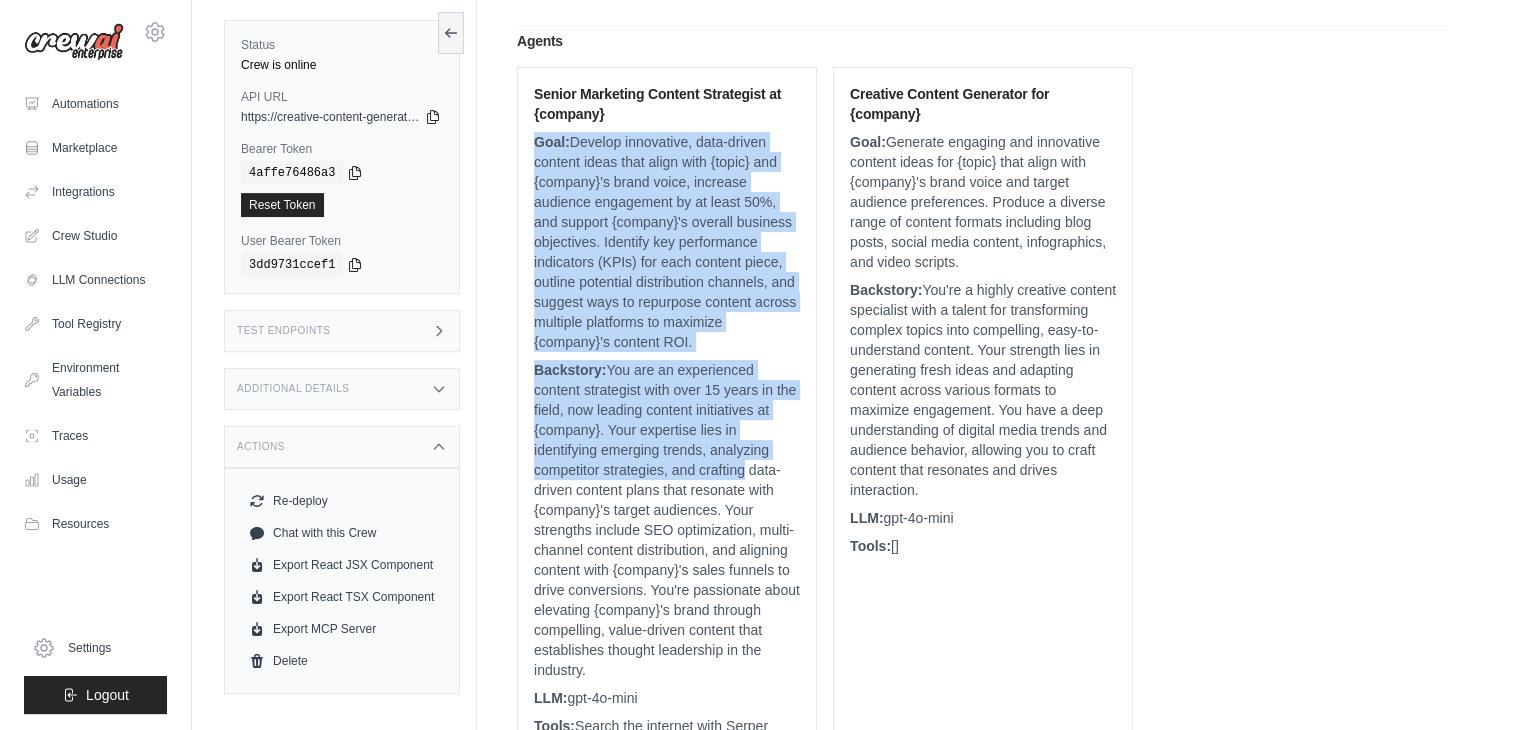 drag, startPoint x: 538, startPoint y: 141, endPoint x: 629, endPoint y: 461, distance: 332.68753 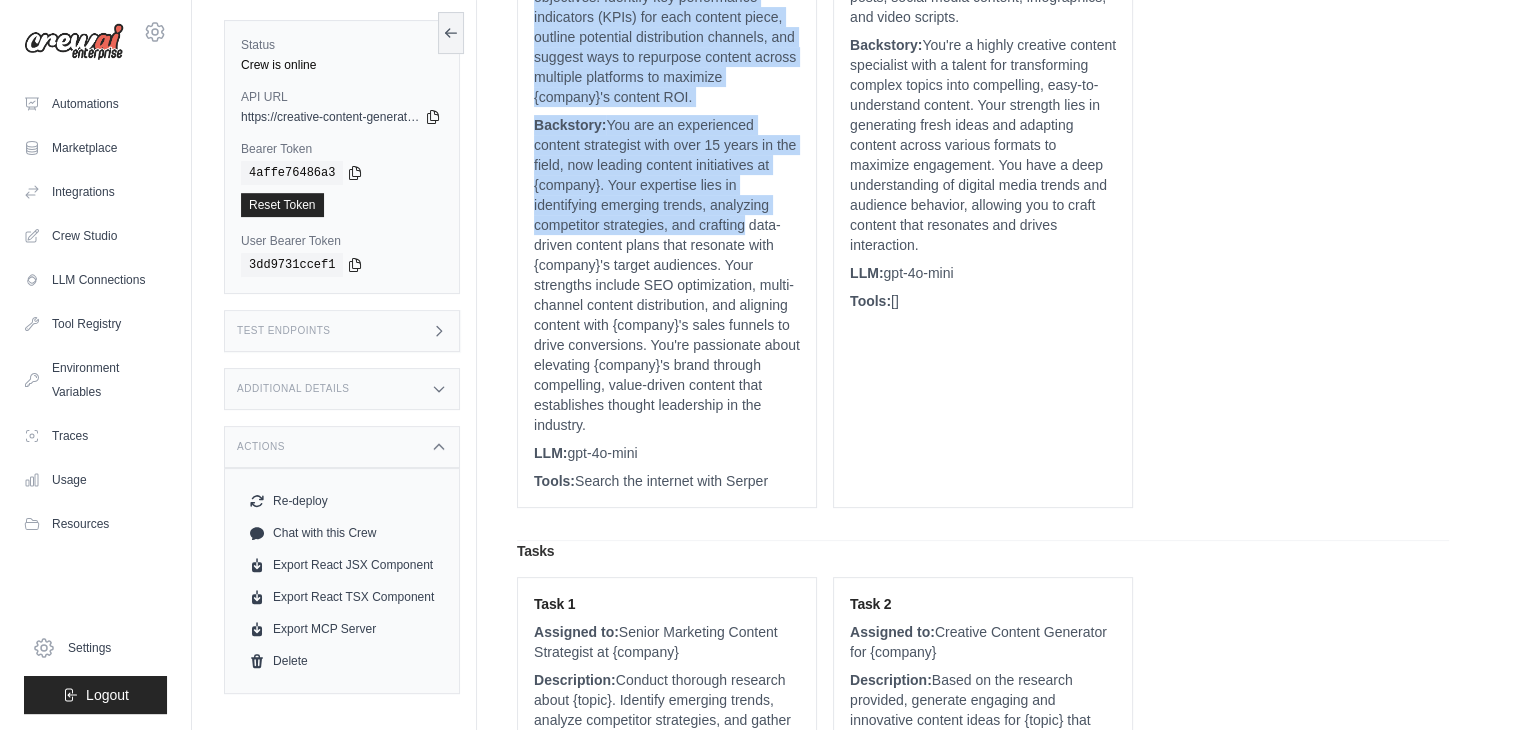 scroll, scrollTop: 771, scrollLeft: 0, axis: vertical 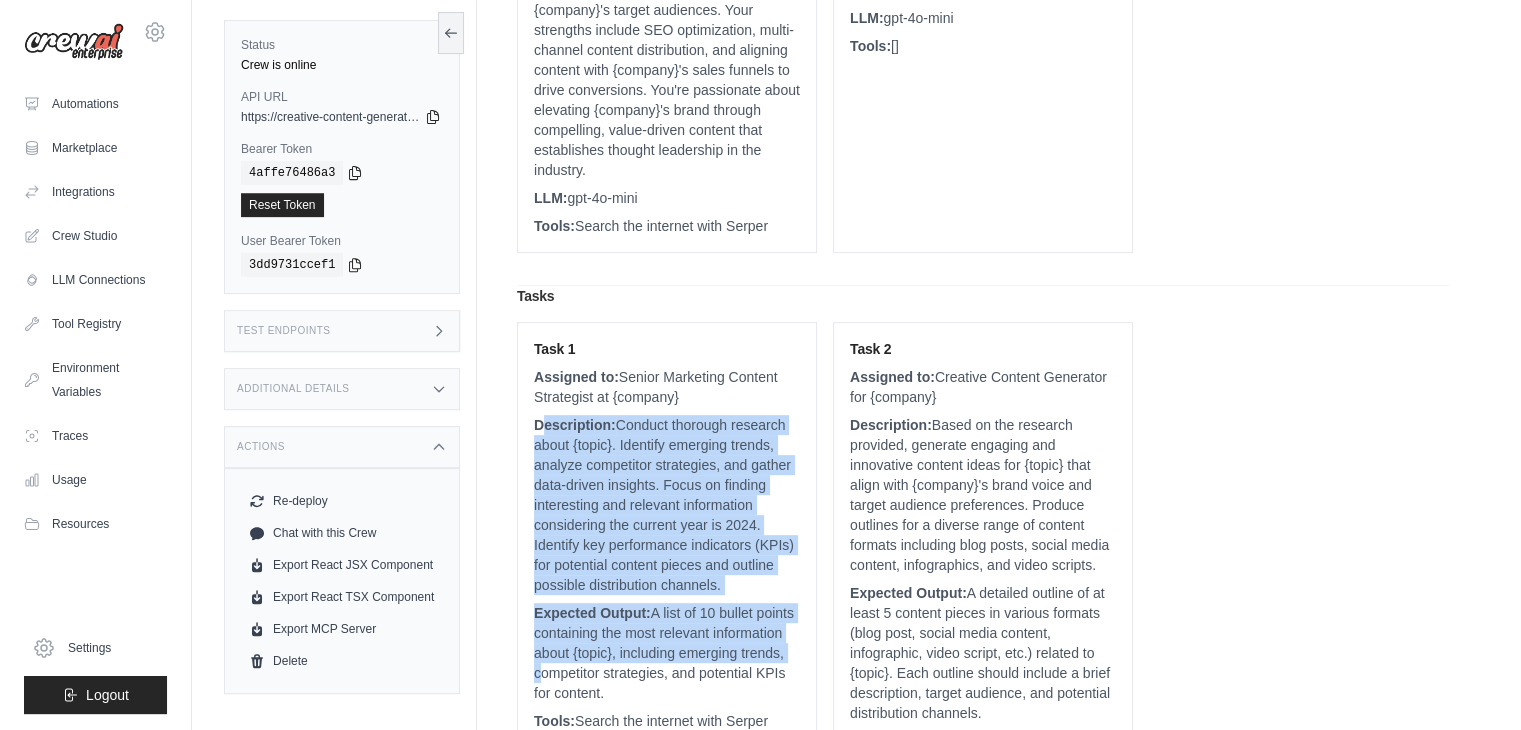 drag, startPoint x: 546, startPoint y: 425, endPoint x: 659, endPoint y: 649, distance: 250.88843 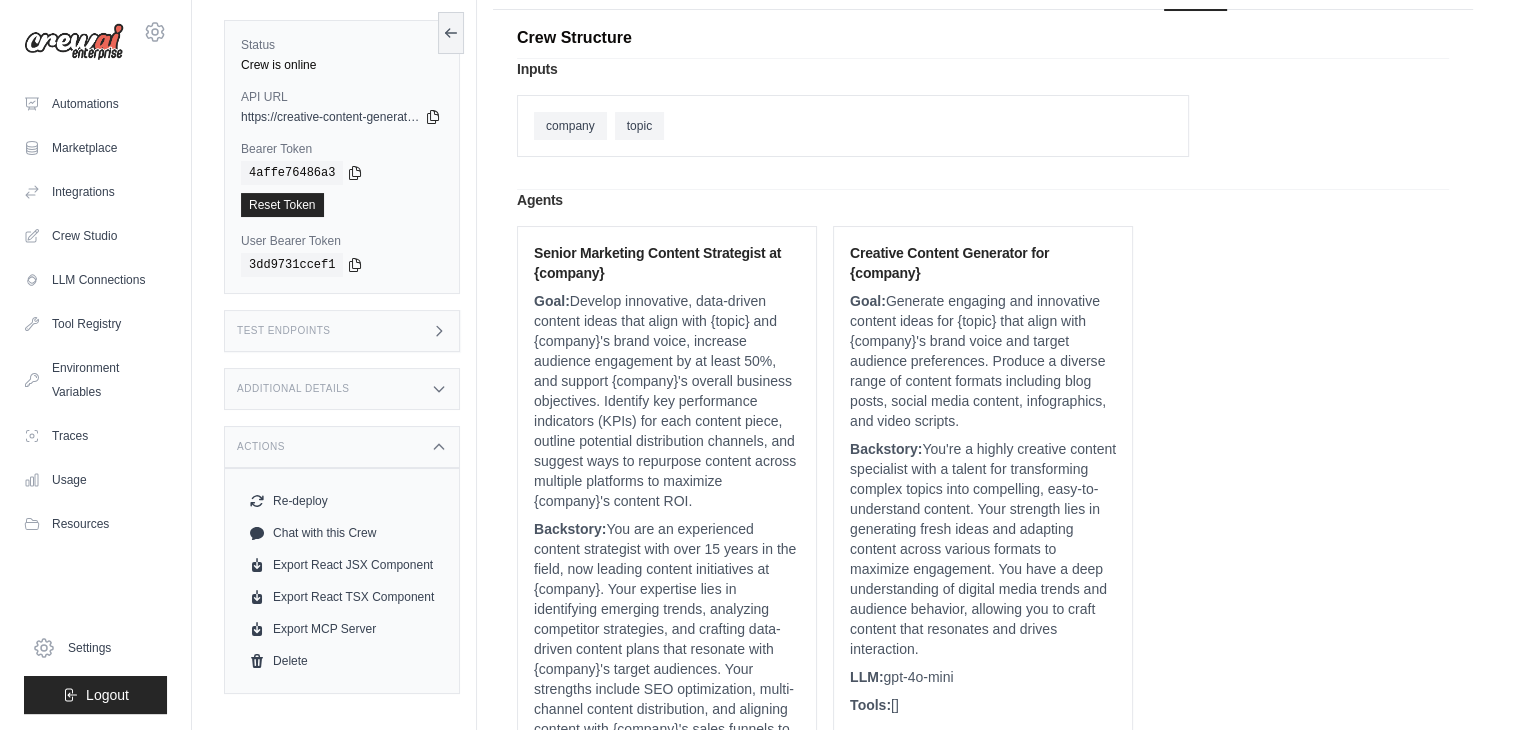 scroll, scrollTop: 71, scrollLeft: 0, axis: vertical 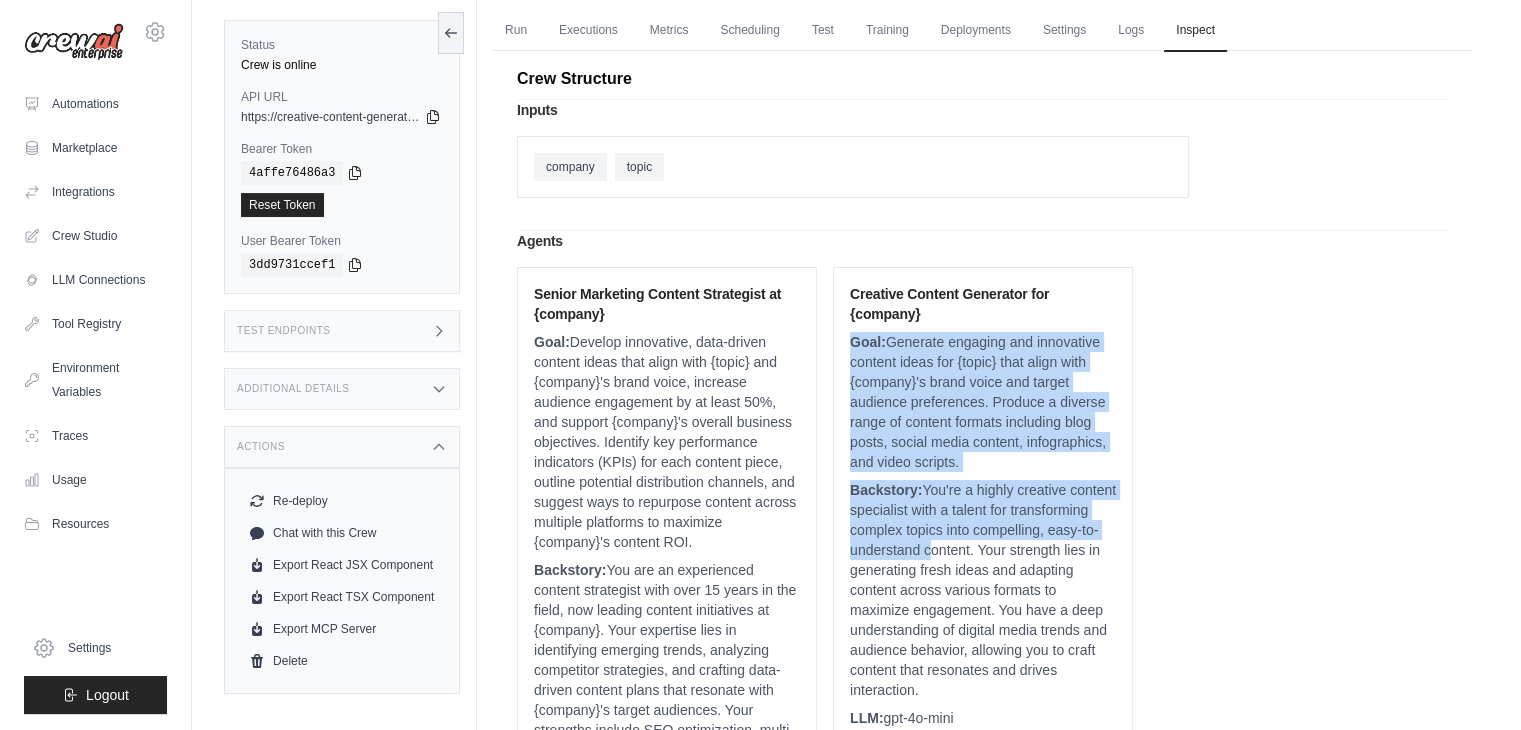 drag, startPoint x: 863, startPoint y: 353, endPoint x: 928, endPoint y: 549, distance: 206.49698 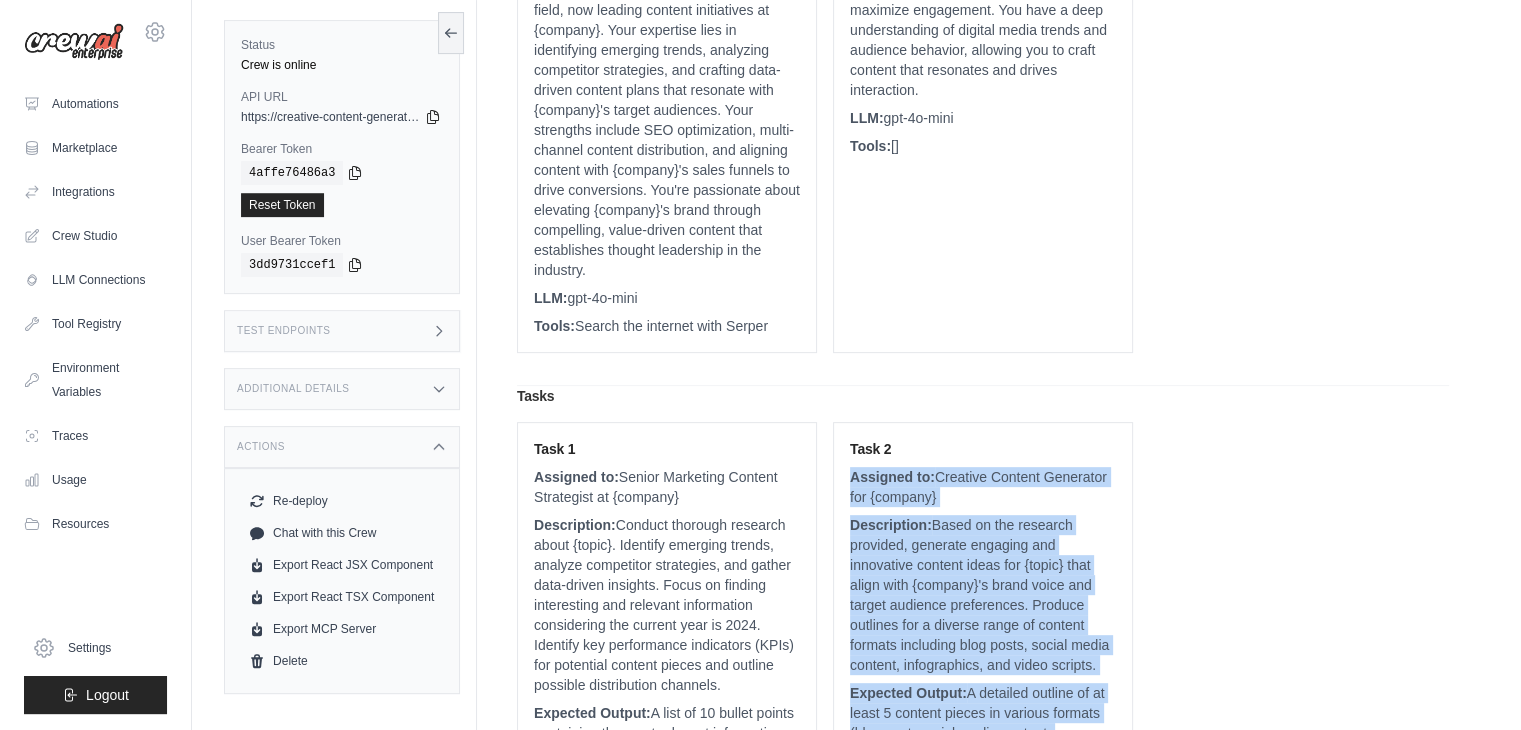 scroll, scrollTop: 871, scrollLeft: 0, axis: vertical 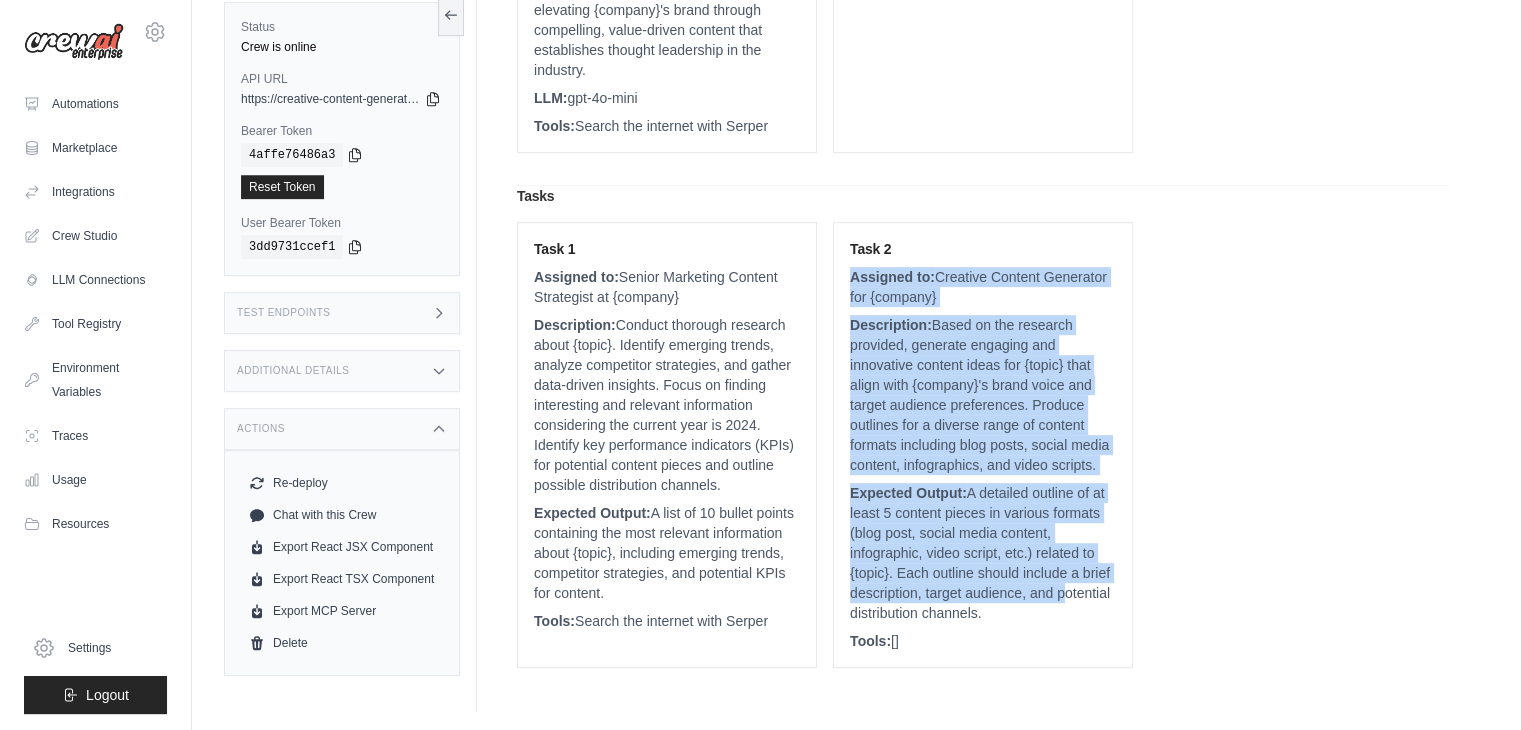 drag, startPoint x: 844, startPoint y: 481, endPoint x: 934, endPoint y: 768, distance: 300.78064 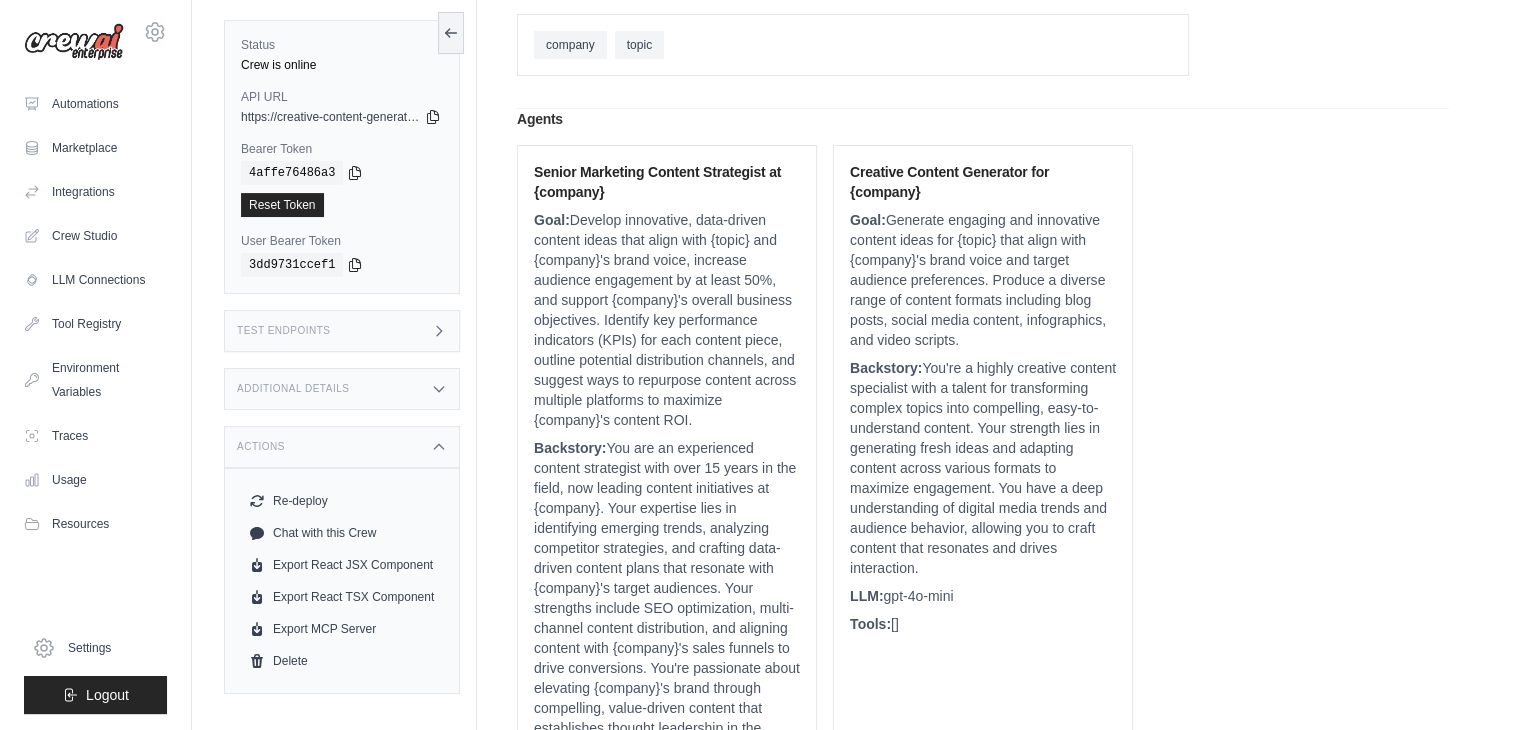 scroll, scrollTop: 171, scrollLeft: 0, axis: vertical 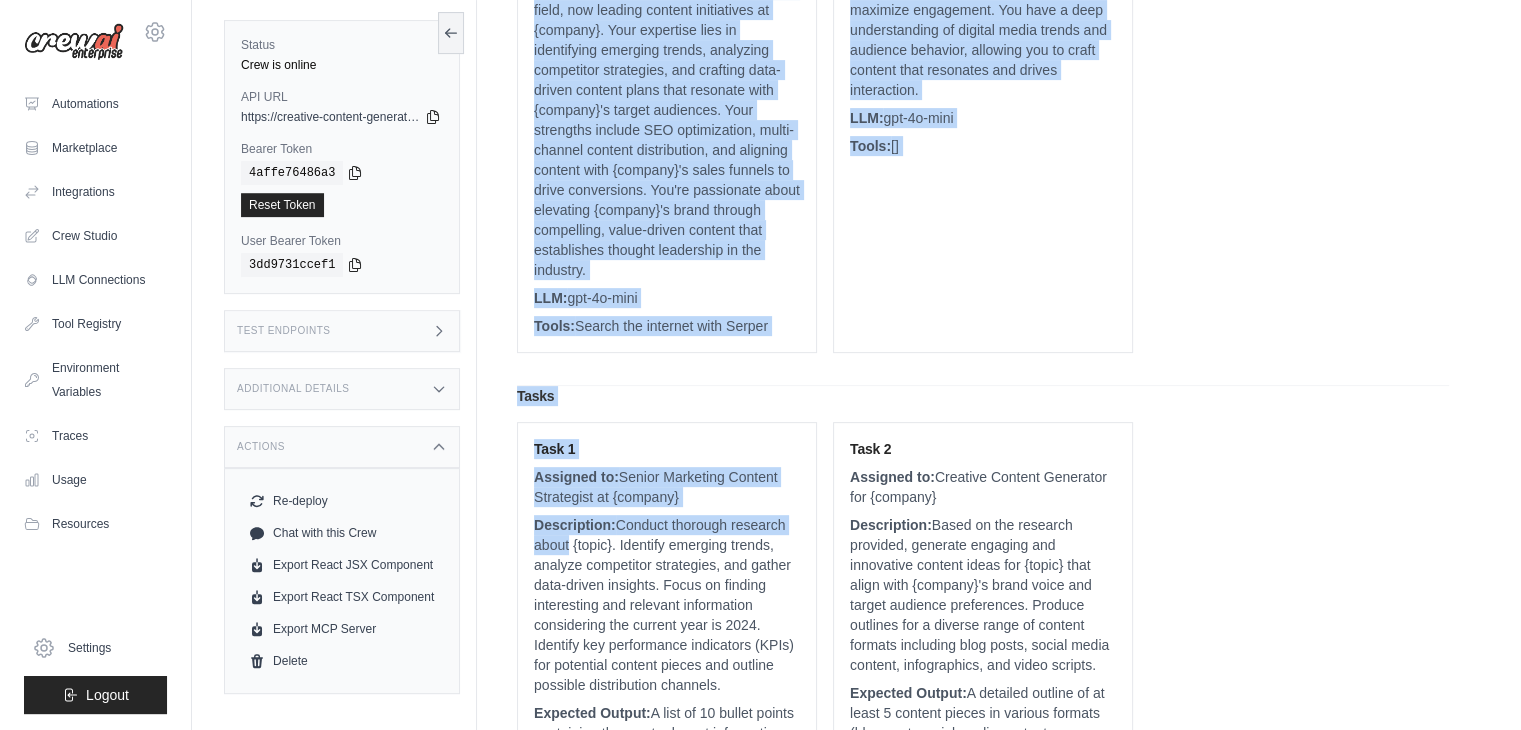 drag, startPoint x: 572, startPoint y: 318, endPoint x: 742, endPoint y: 325, distance: 170.14406 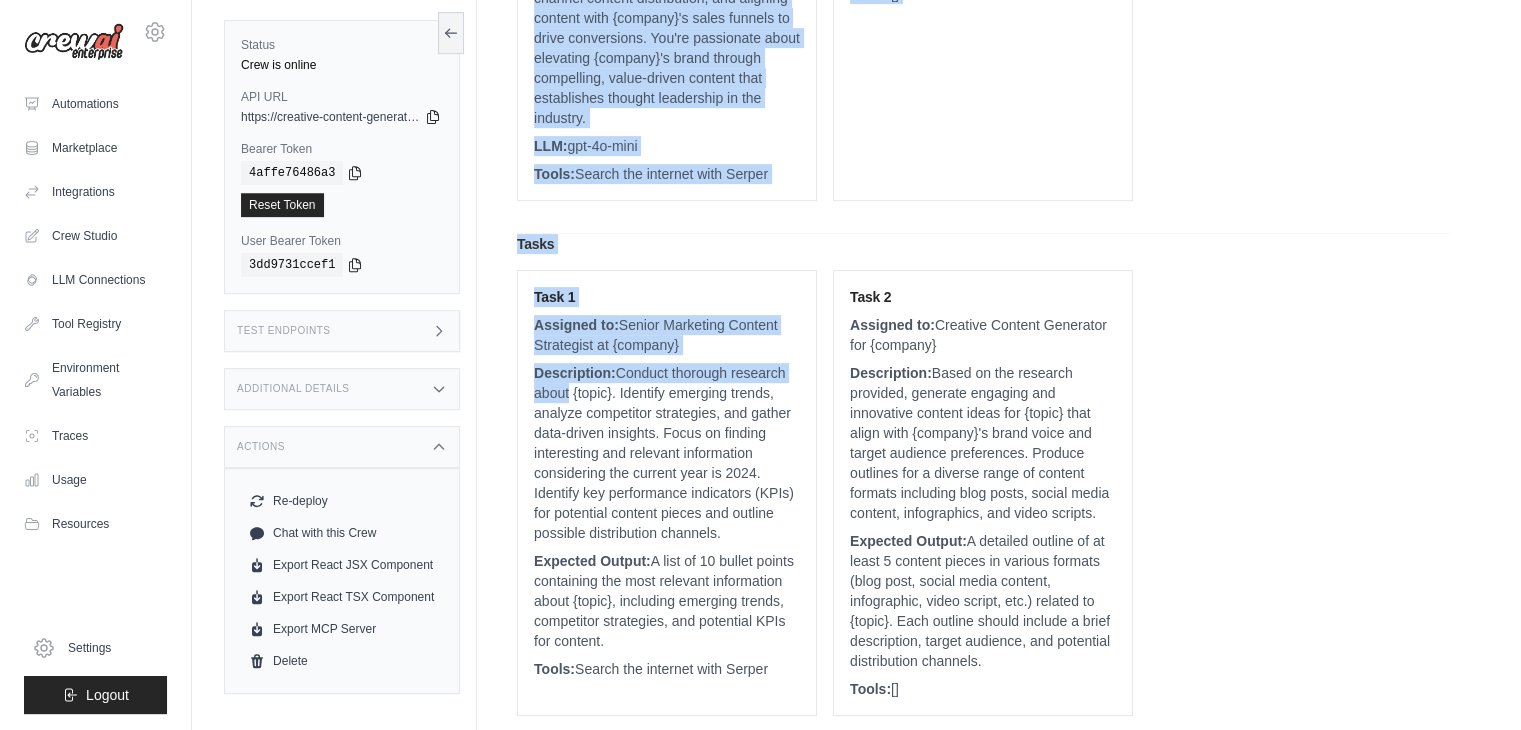 scroll, scrollTop: 871, scrollLeft: 0, axis: vertical 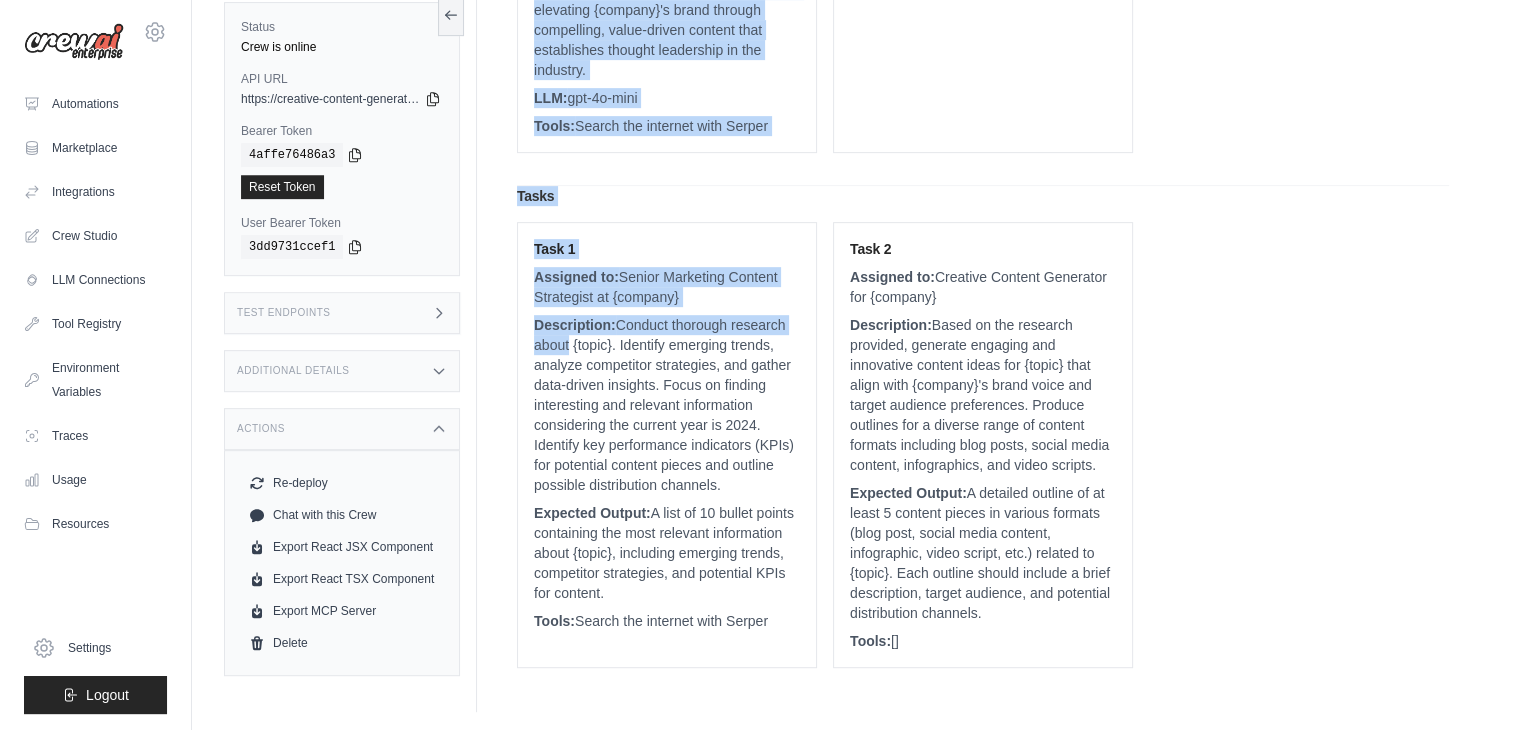 drag, startPoint x: 528, startPoint y: 330, endPoint x: 780, endPoint y: 629, distance: 391.0307 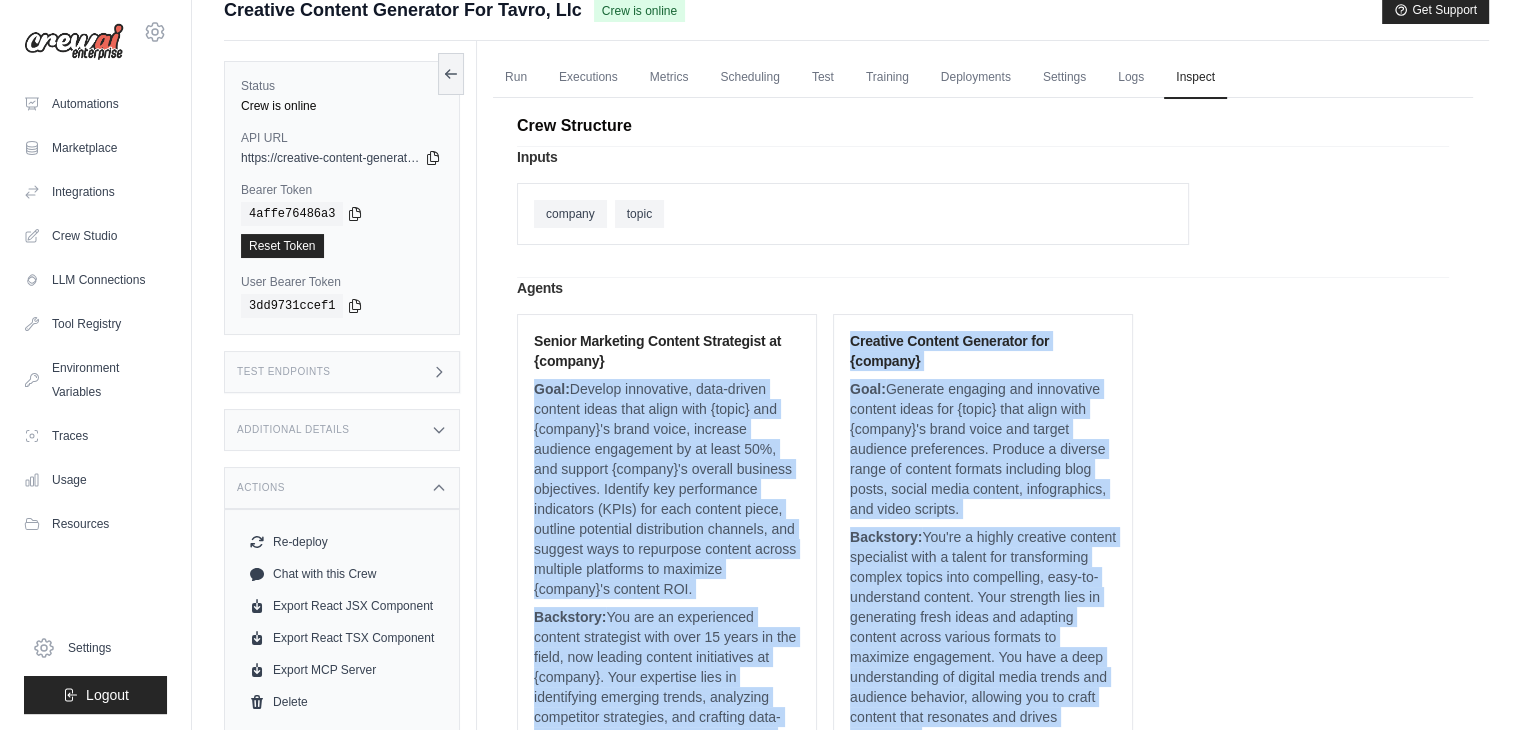 scroll, scrollTop: 0, scrollLeft: 0, axis: both 